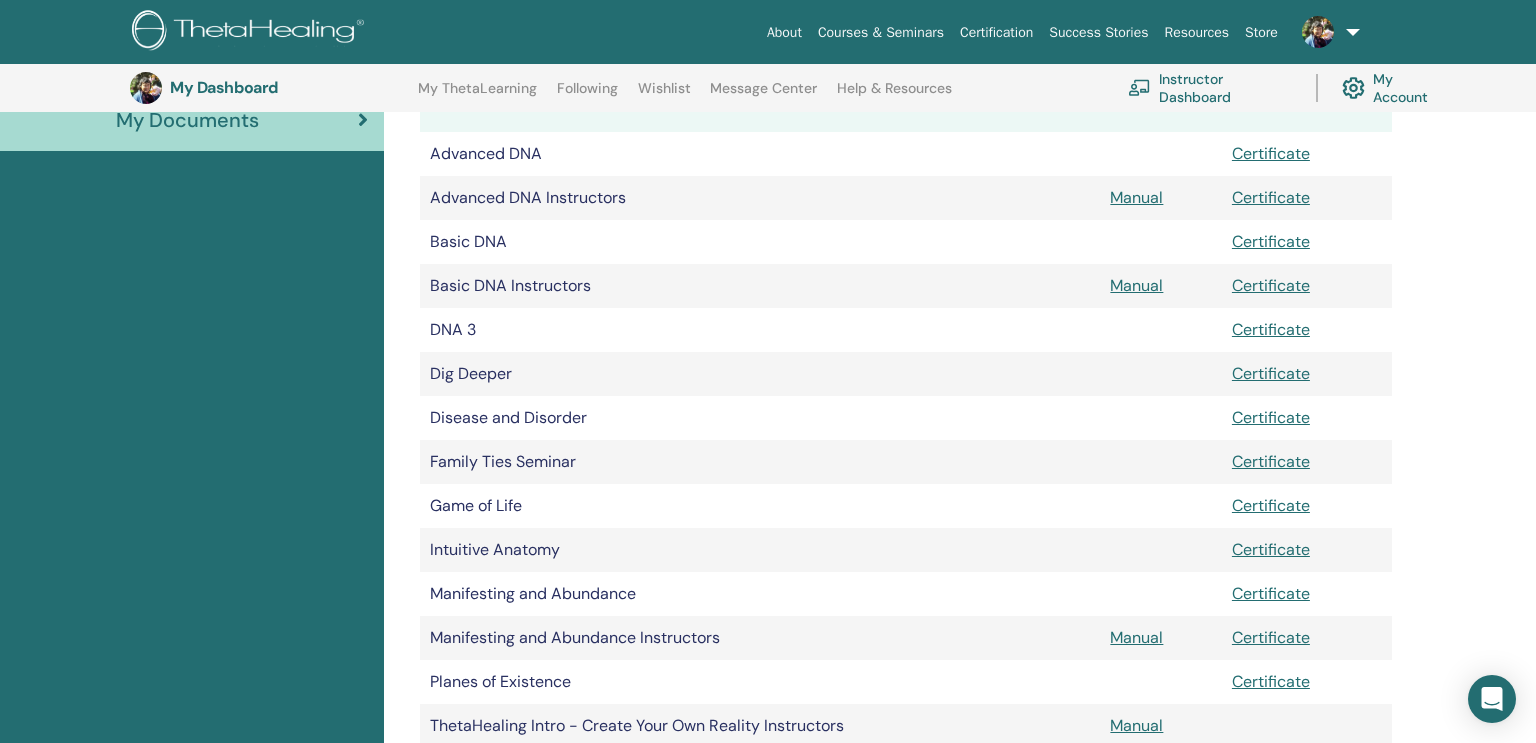 scroll, scrollTop: 516, scrollLeft: 0, axis: vertical 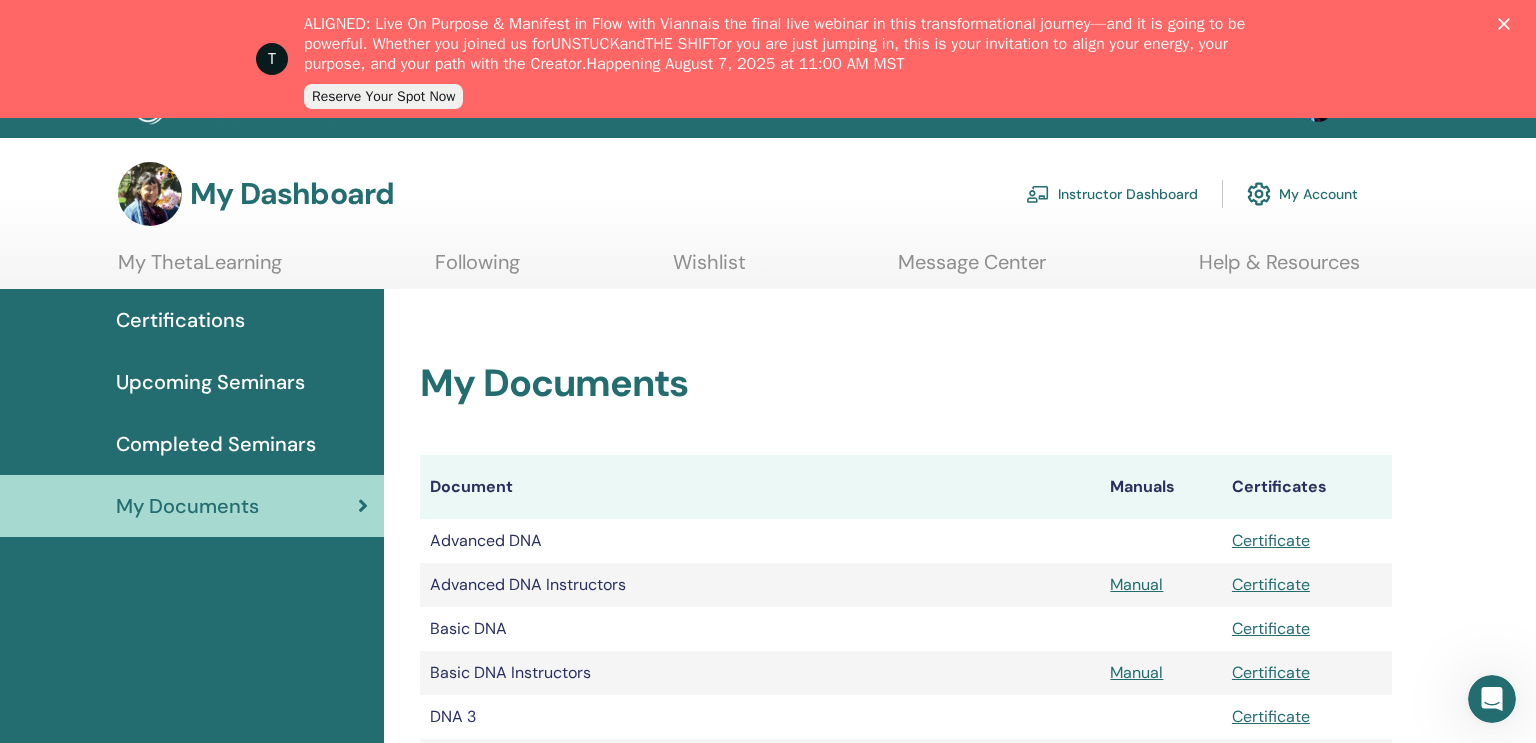 click on "Instructor Dashboard" at bounding box center [1112, 194] 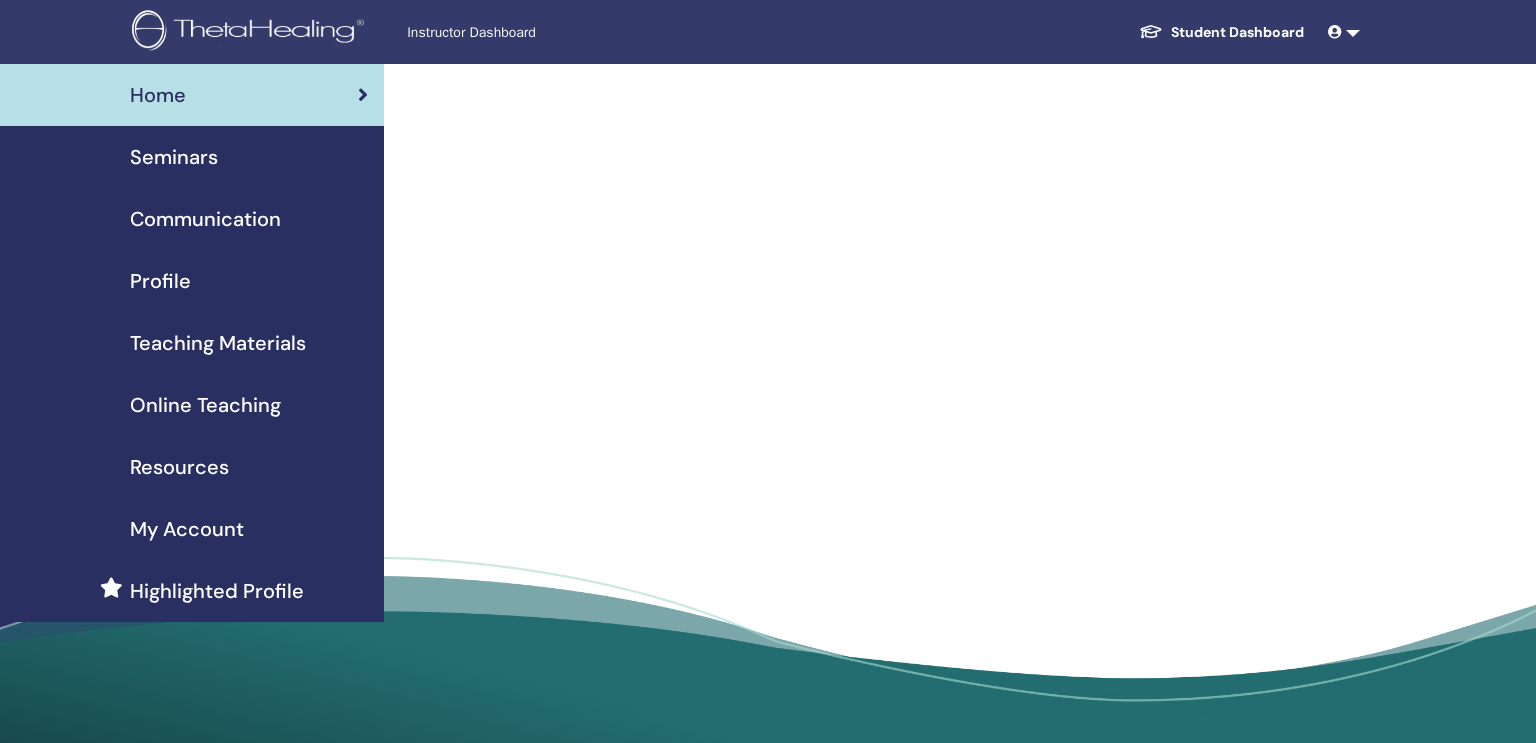 scroll, scrollTop: 0, scrollLeft: 0, axis: both 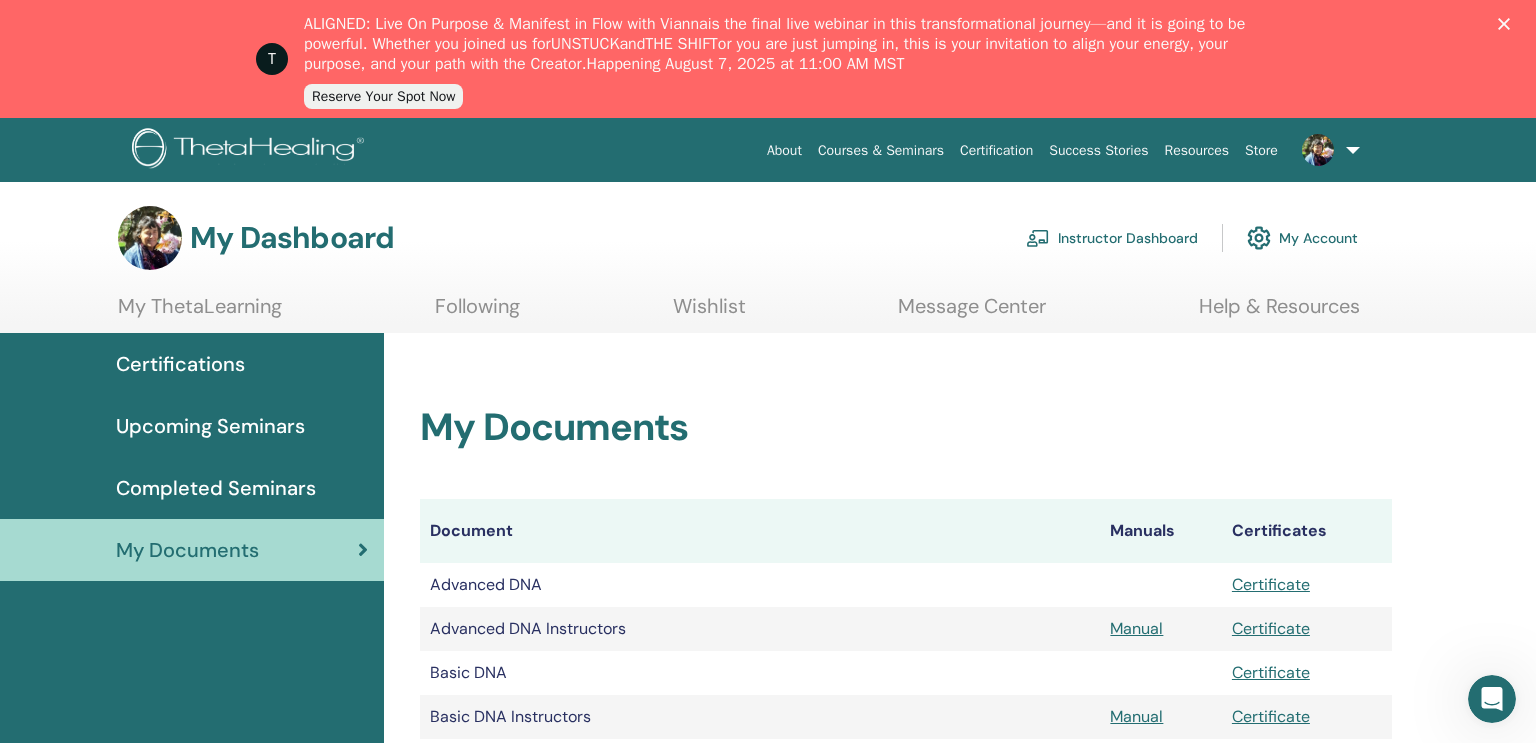 click on "Following" at bounding box center [477, 313] 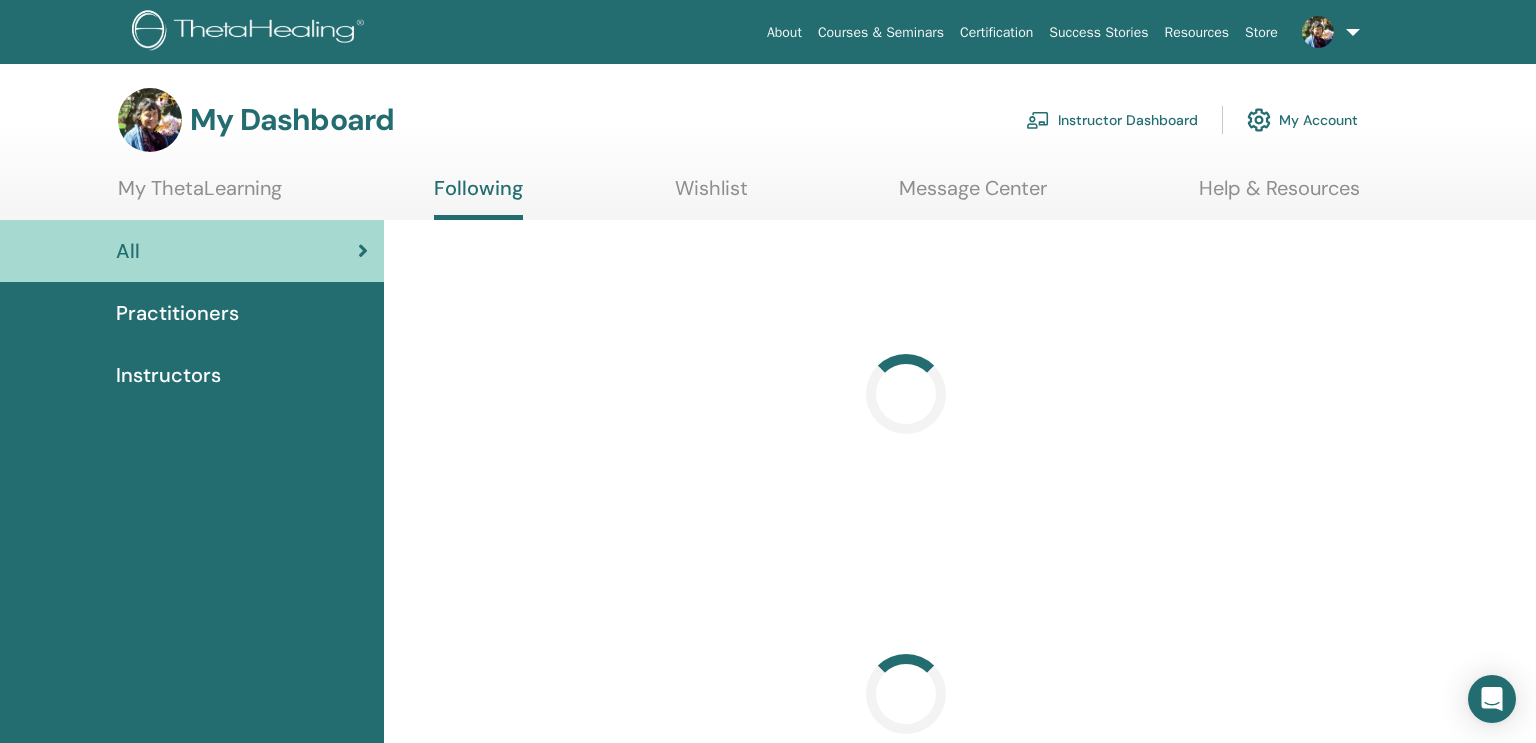 scroll, scrollTop: 0, scrollLeft: 0, axis: both 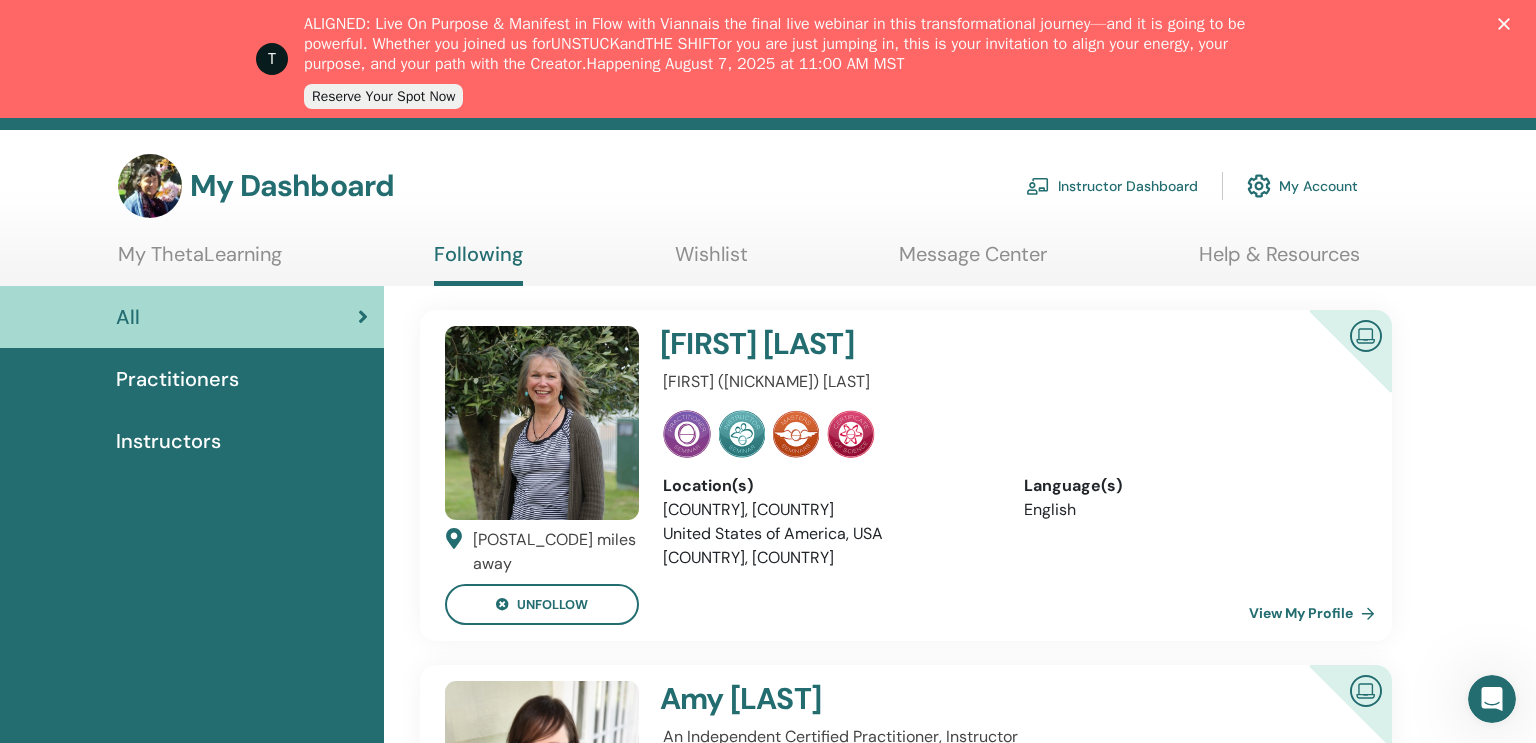 click on "Wishlist" at bounding box center [711, 261] 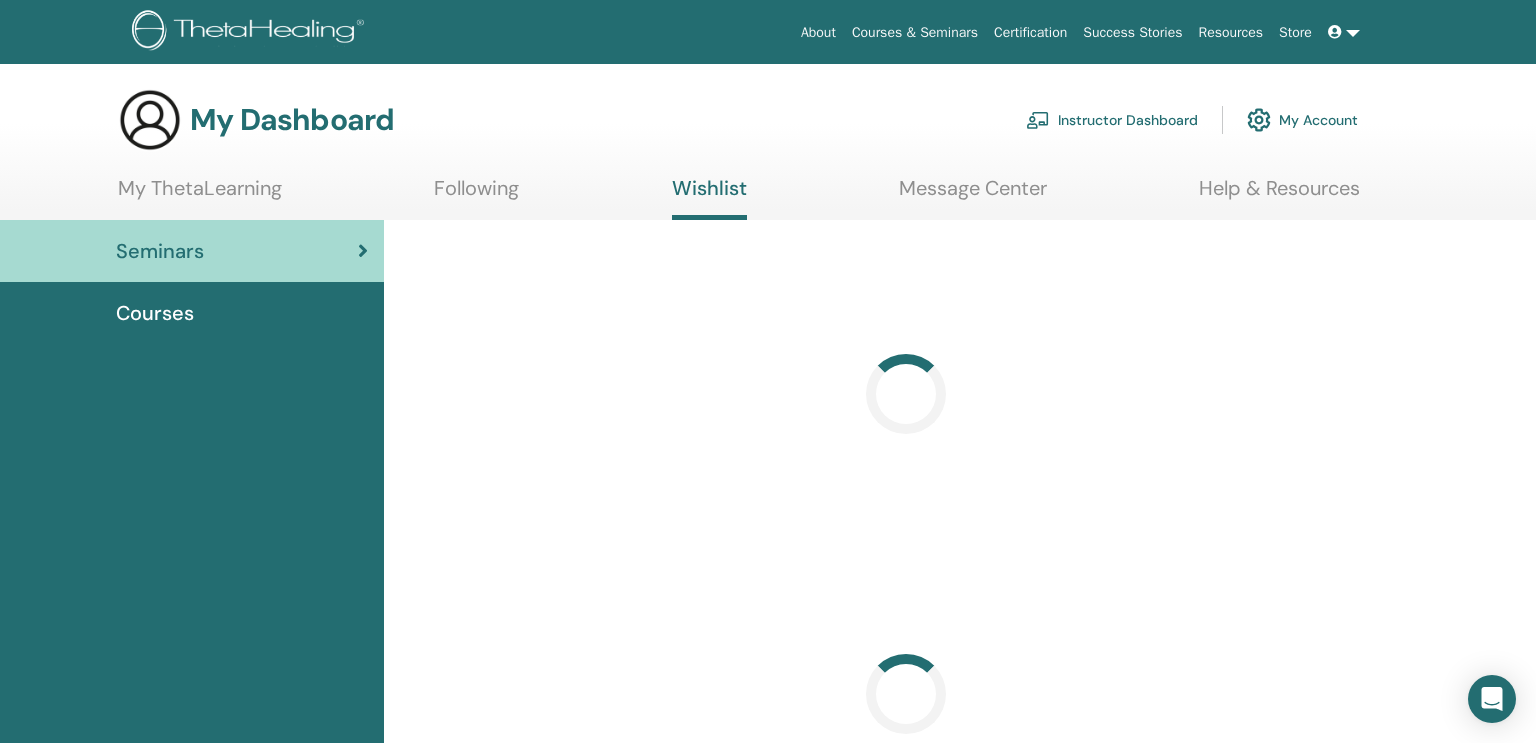 scroll, scrollTop: 0, scrollLeft: 0, axis: both 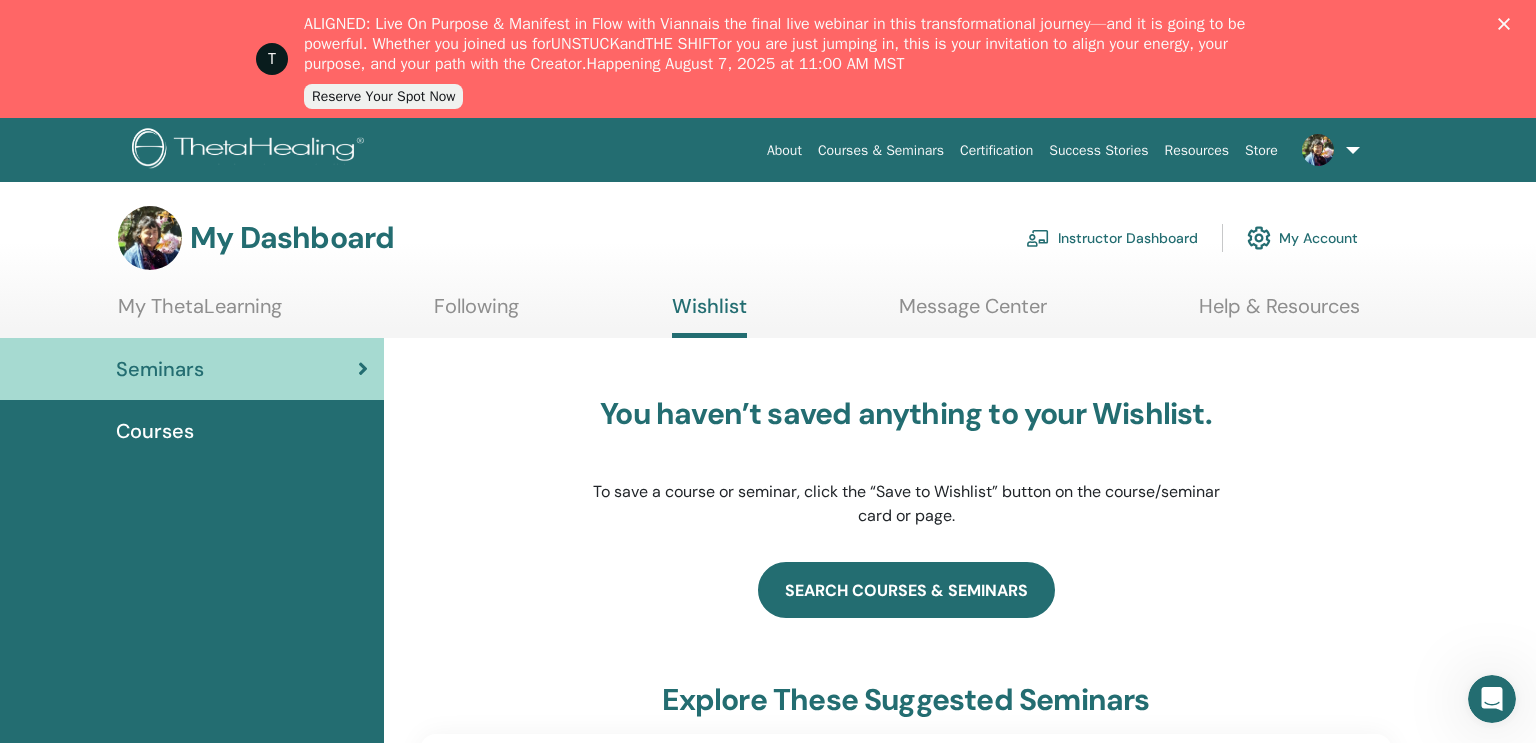 click on "search courses & seminars" at bounding box center (906, 590) 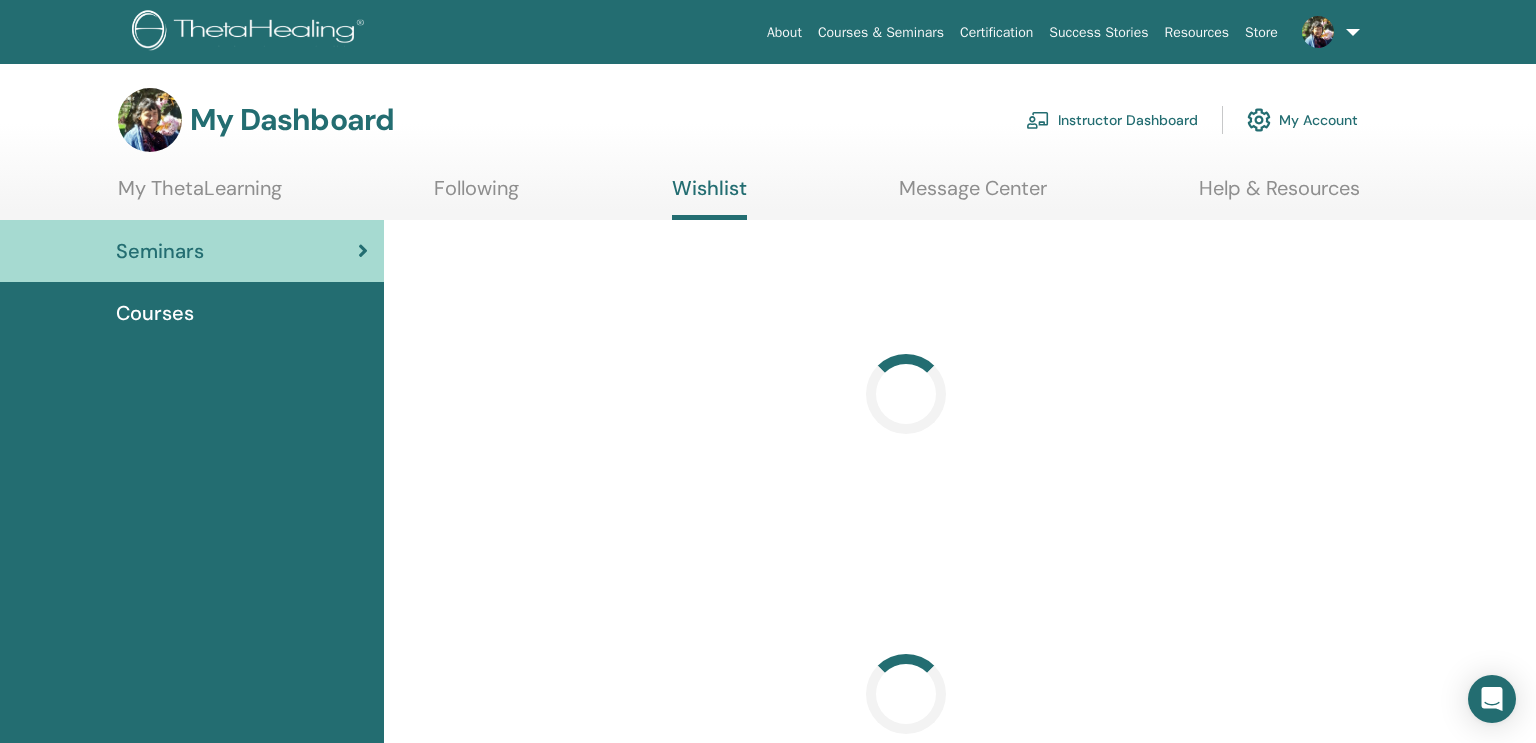 scroll, scrollTop: 0, scrollLeft: 0, axis: both 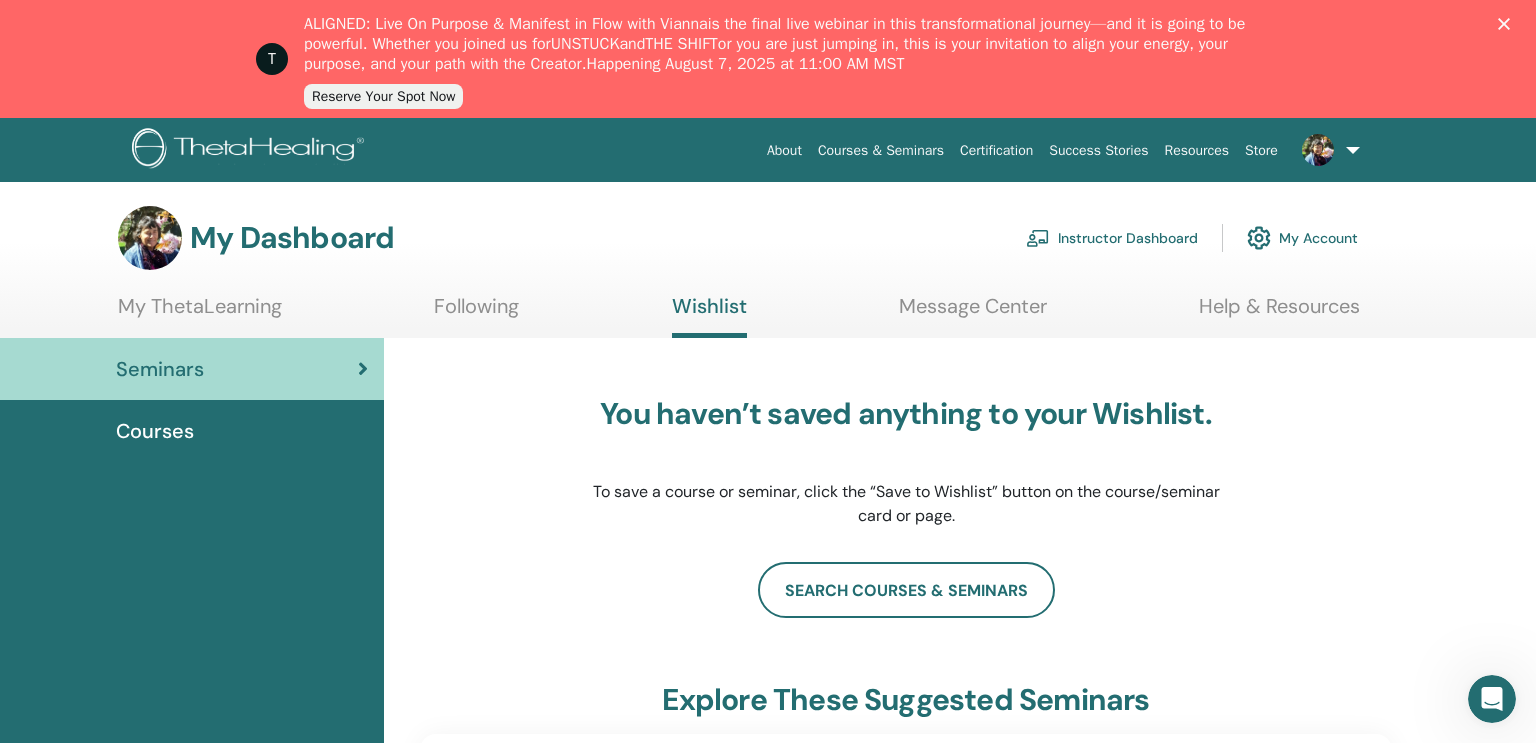 click on "My Account" at bounding box center (1302, 238) 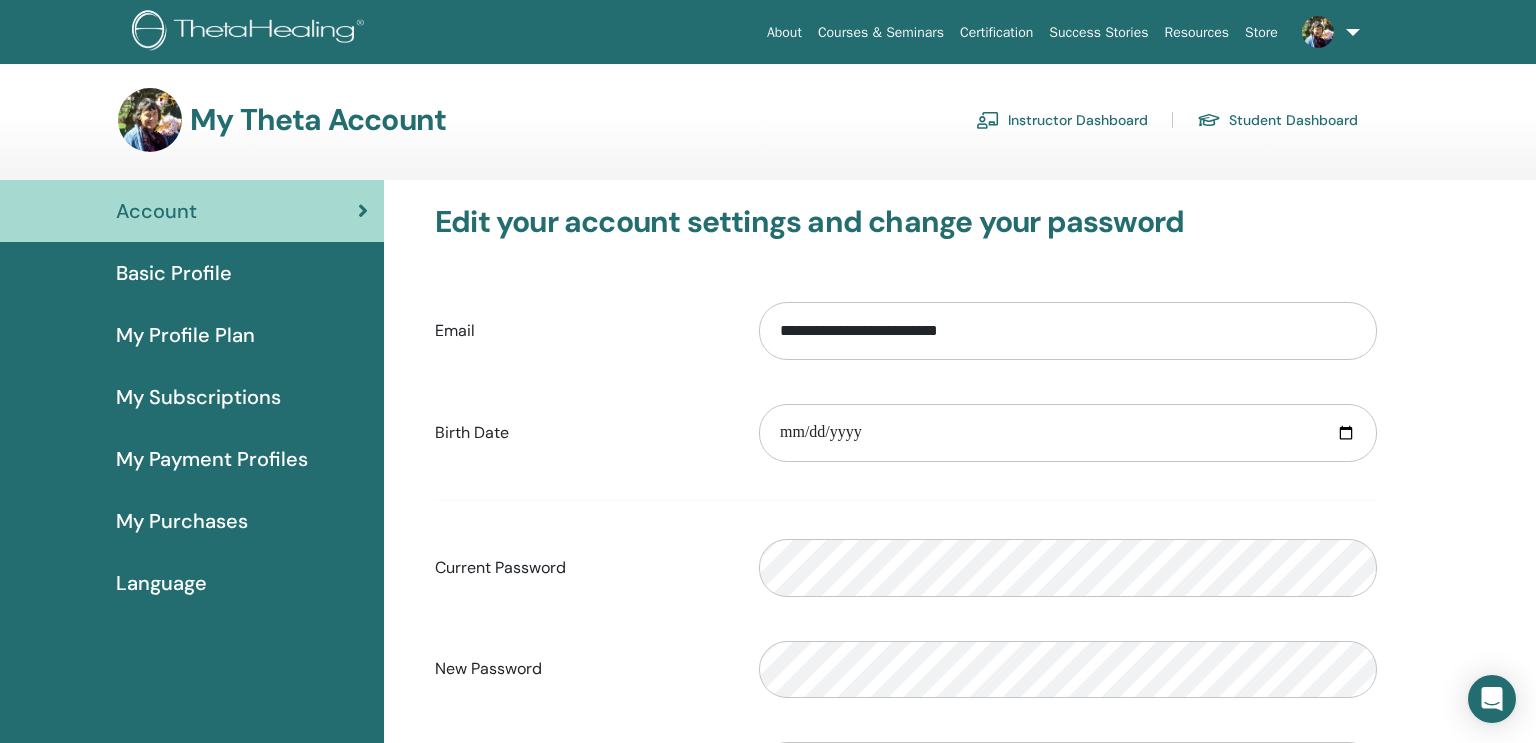 scroll, scrollTop: 0, scrollLeft: 0, axis: both 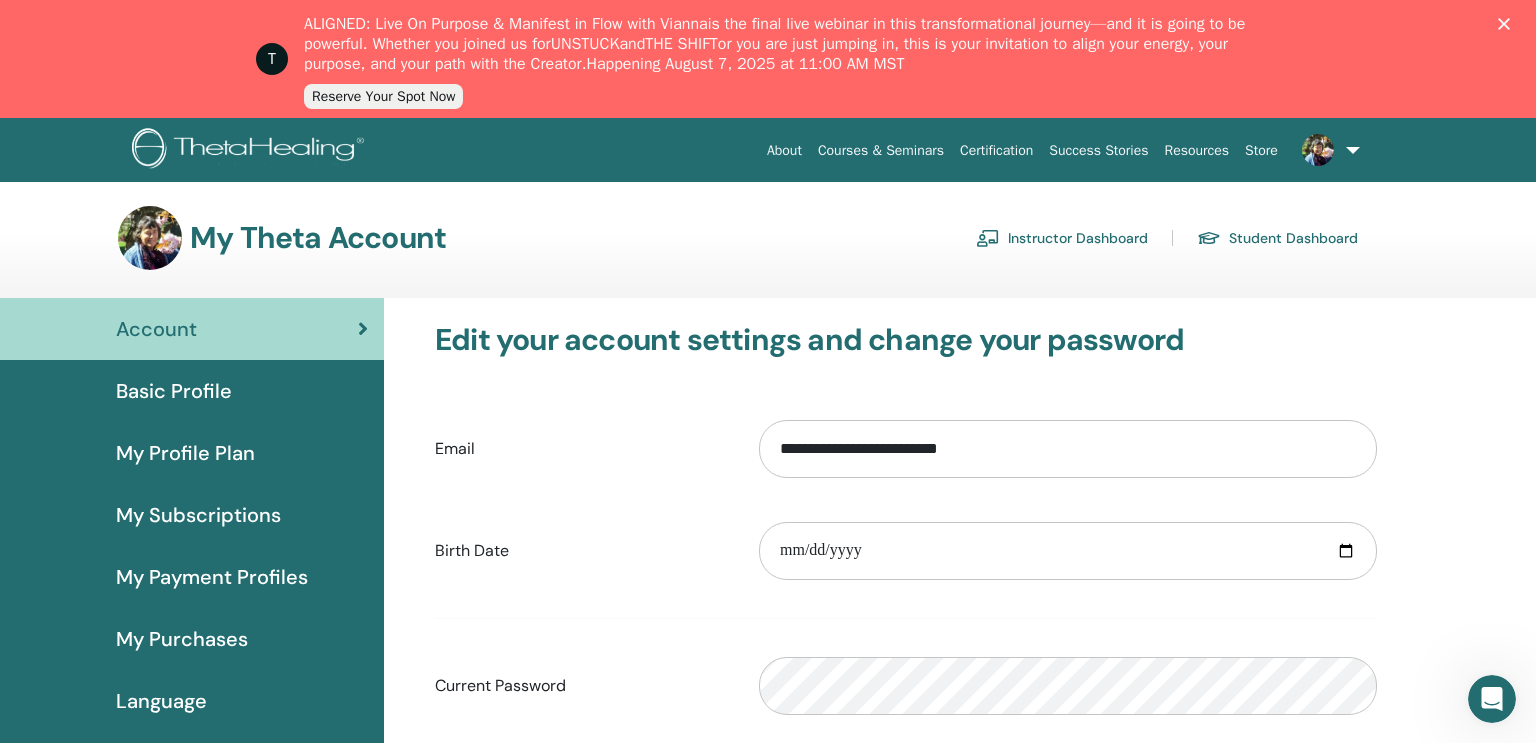 click 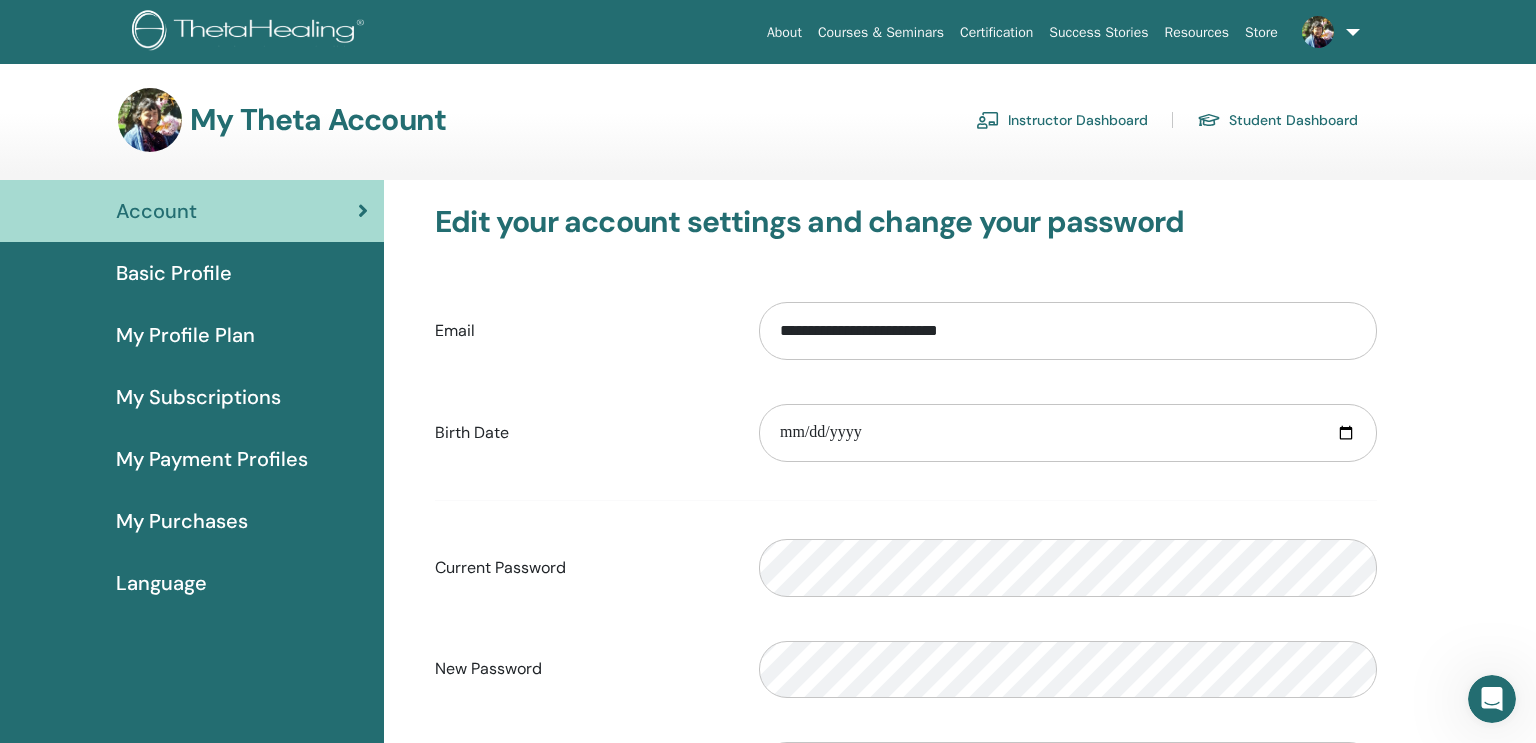 click on "About" at bounding box center [784, 32] 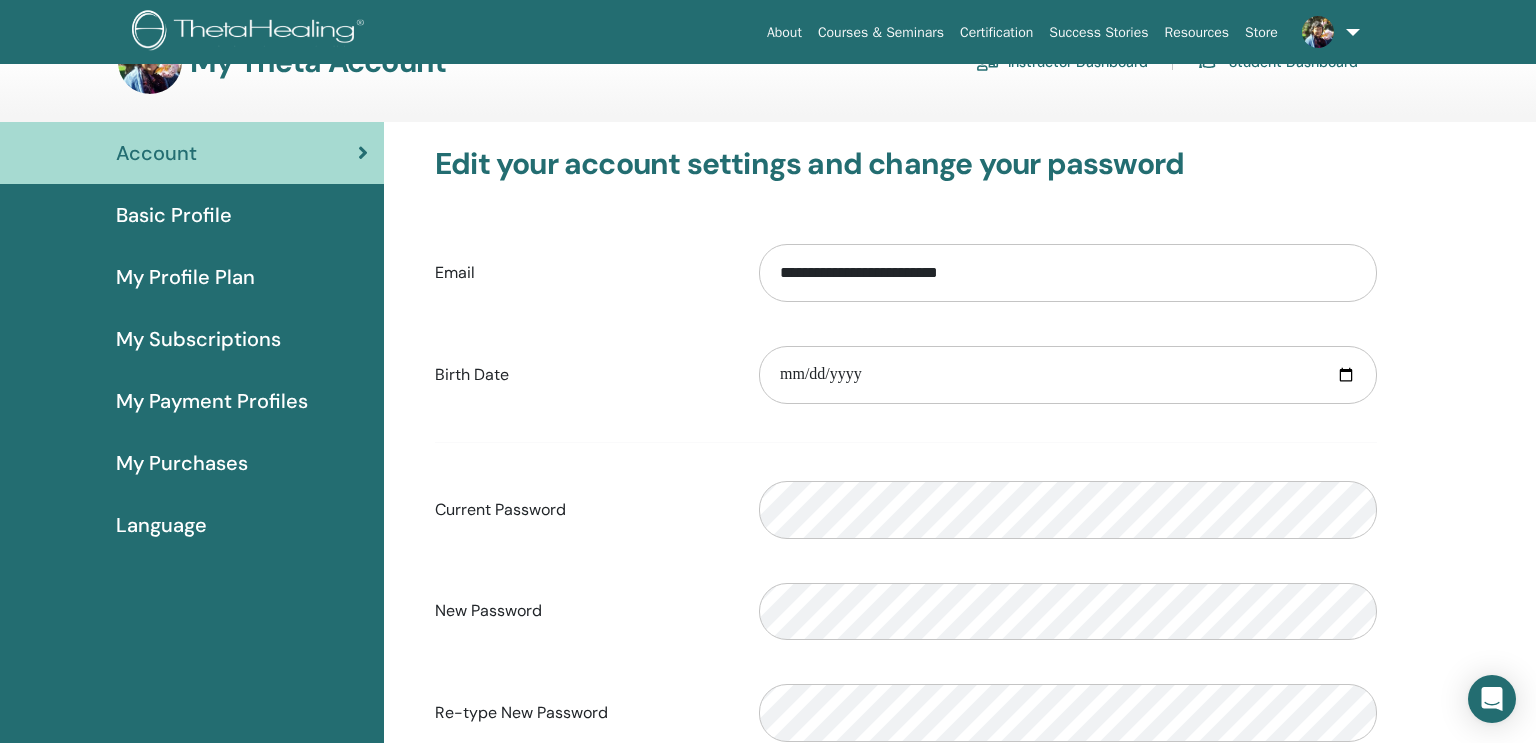 scroll, scrollTop: 59, scrollLeft: 0, axis: vertical 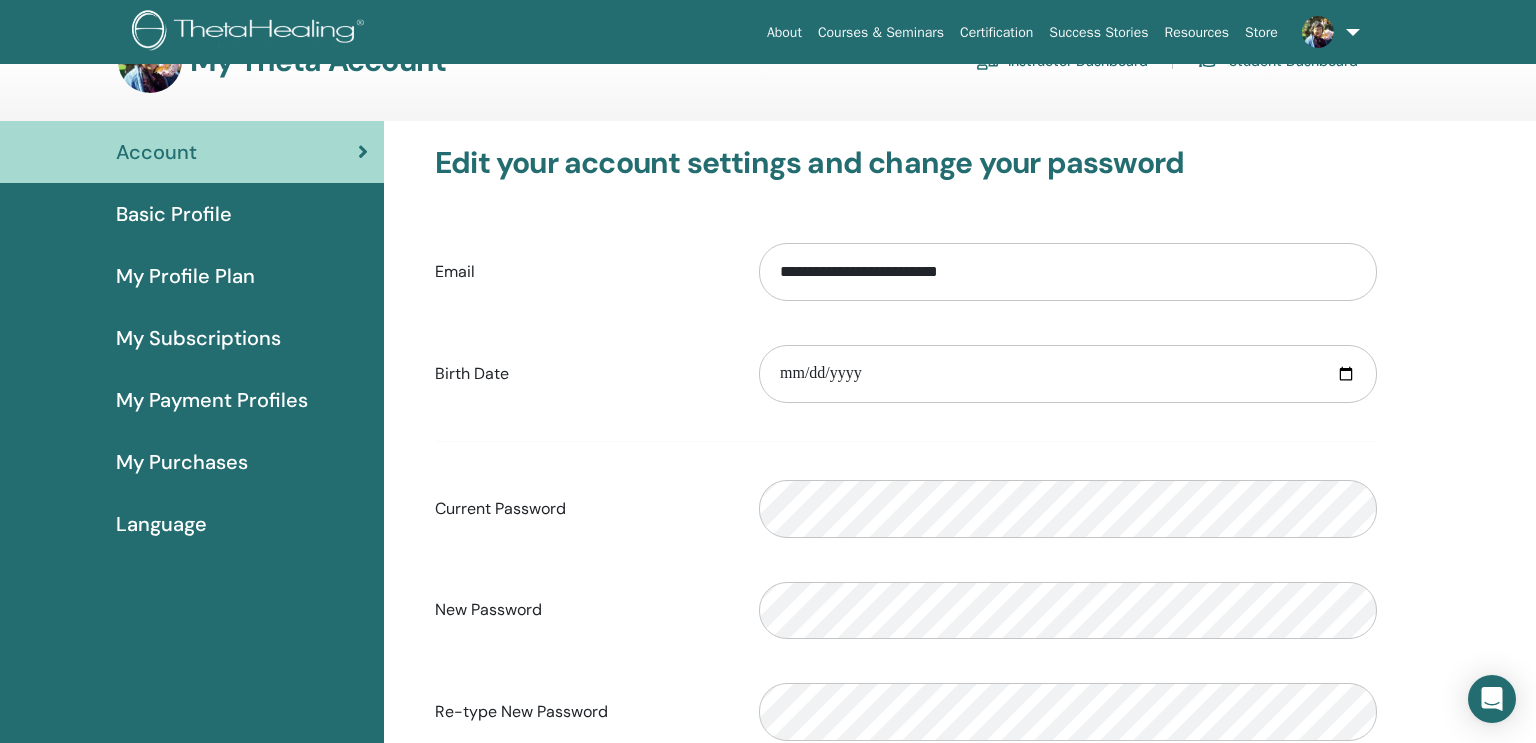 click on "Basic Profile" at bounding box center (174, 214) 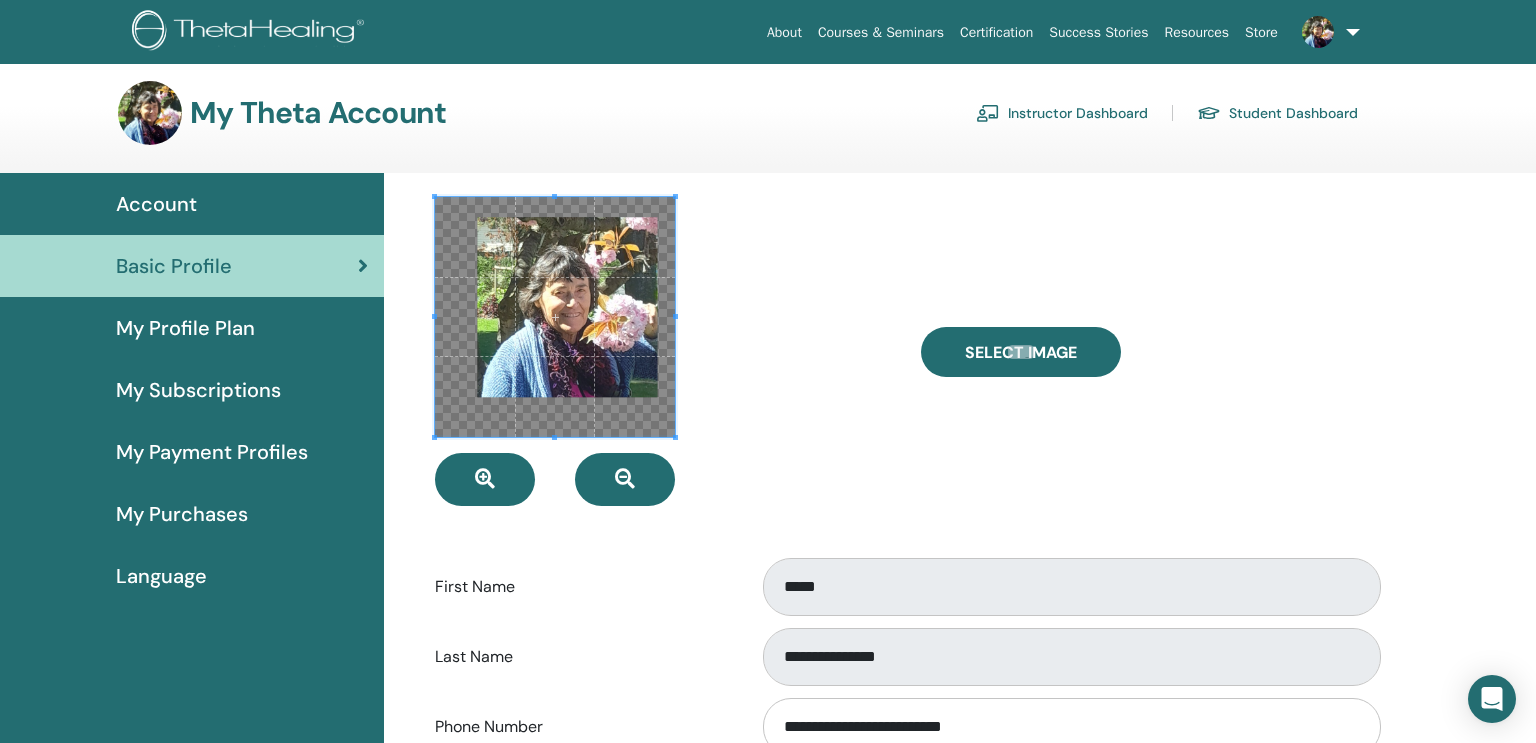 scroll, scrollTop: 8, scrollLeft: 0, axis: vertical 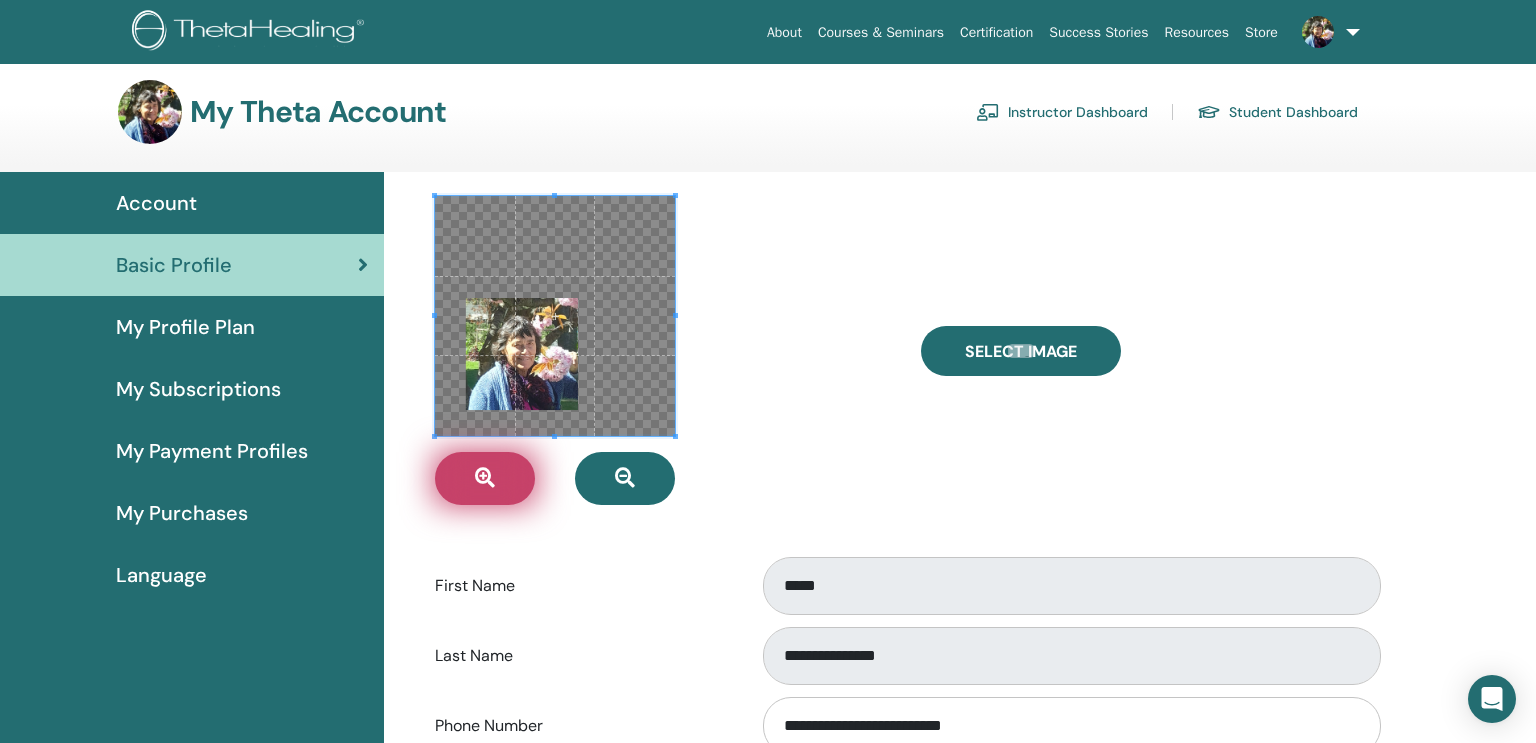 click at bounding box center [485, 478] 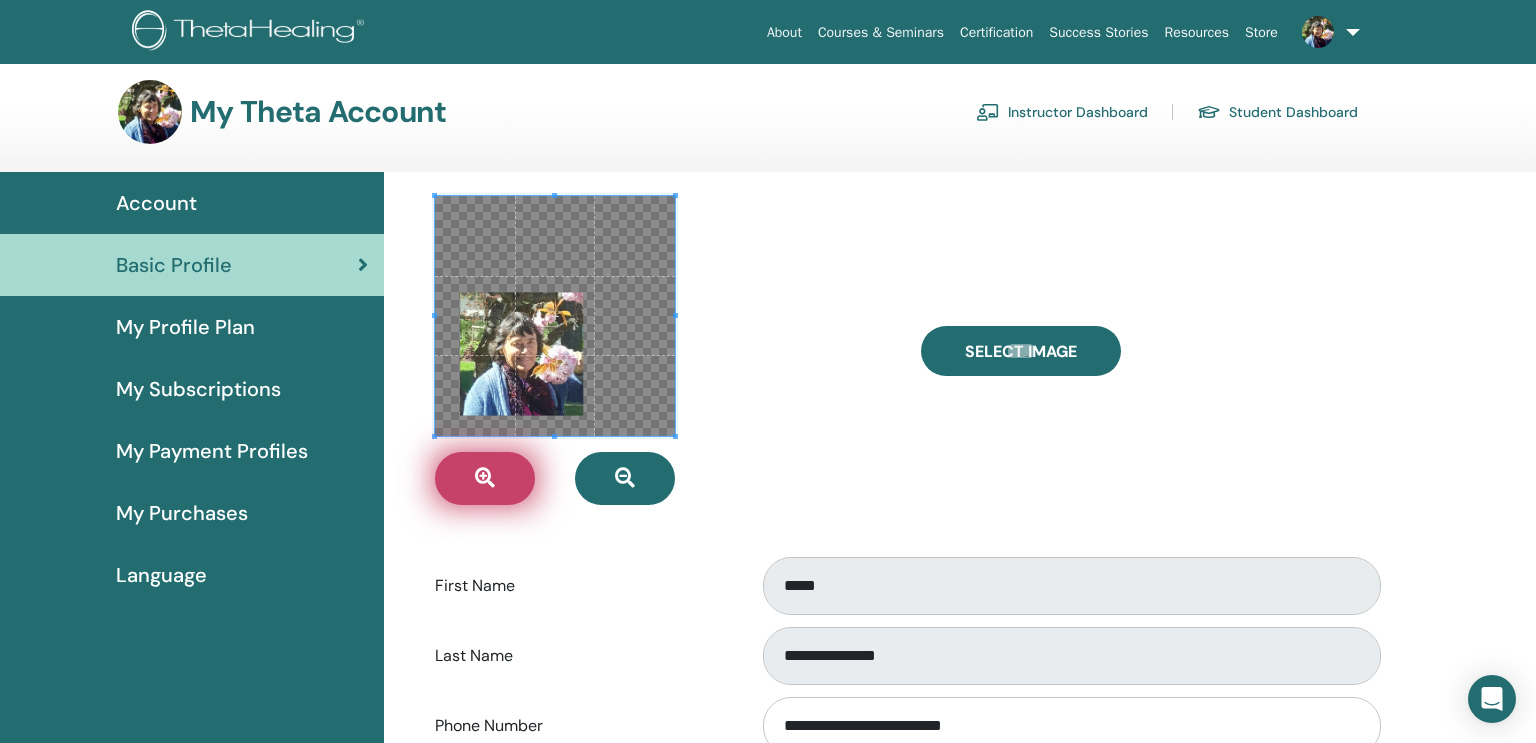 click at bounding box center (485, 478) 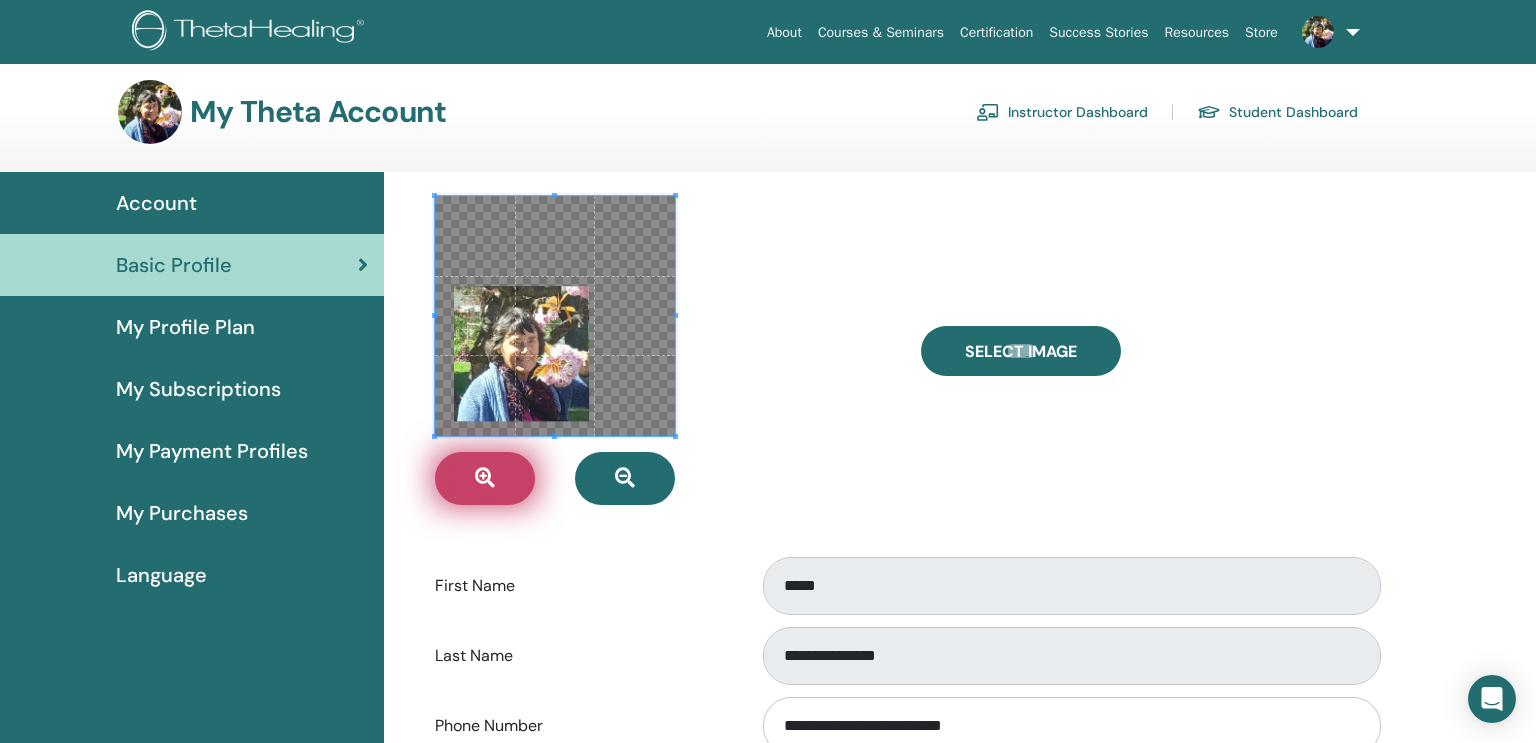 click at bounding box center [485, 478] 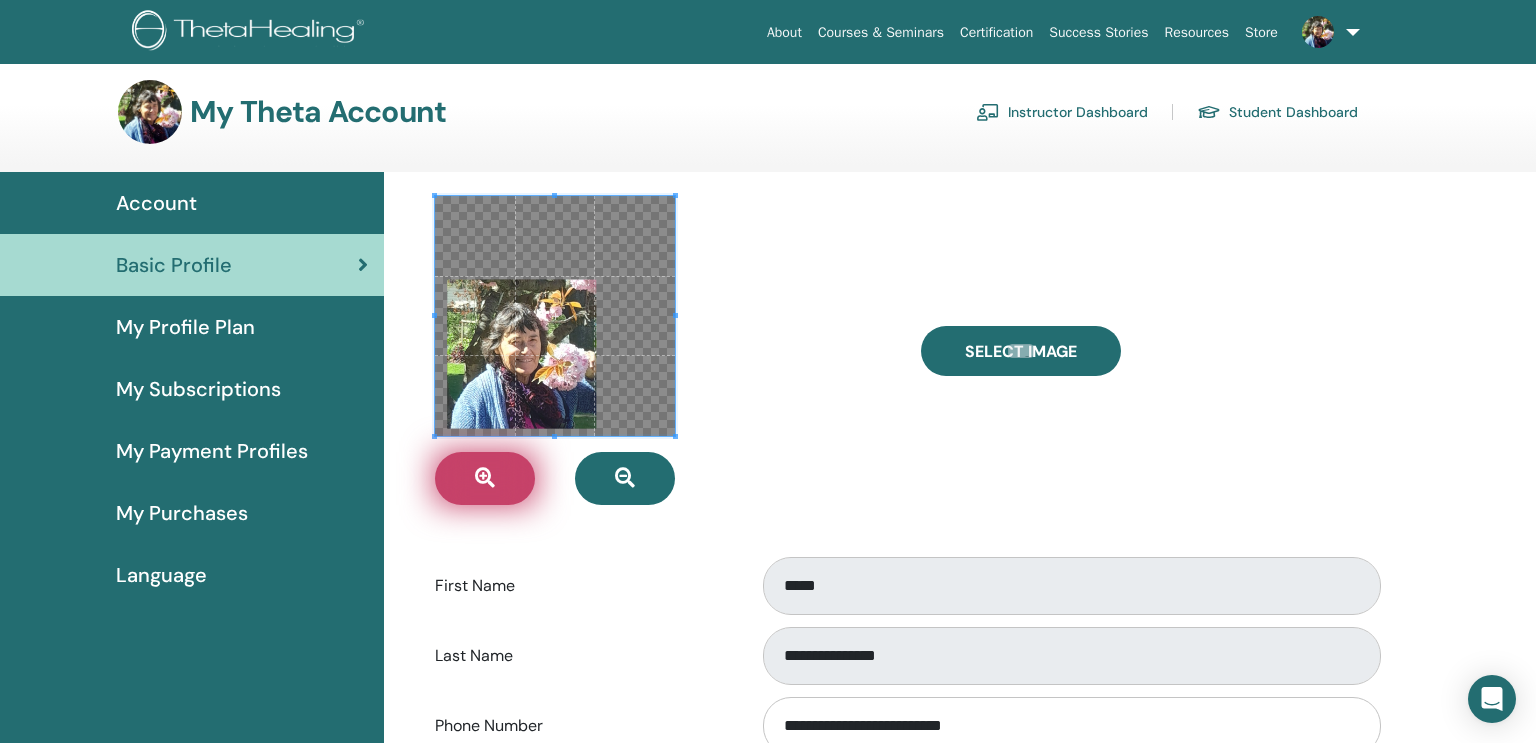 click at bounding box center (485, 478) 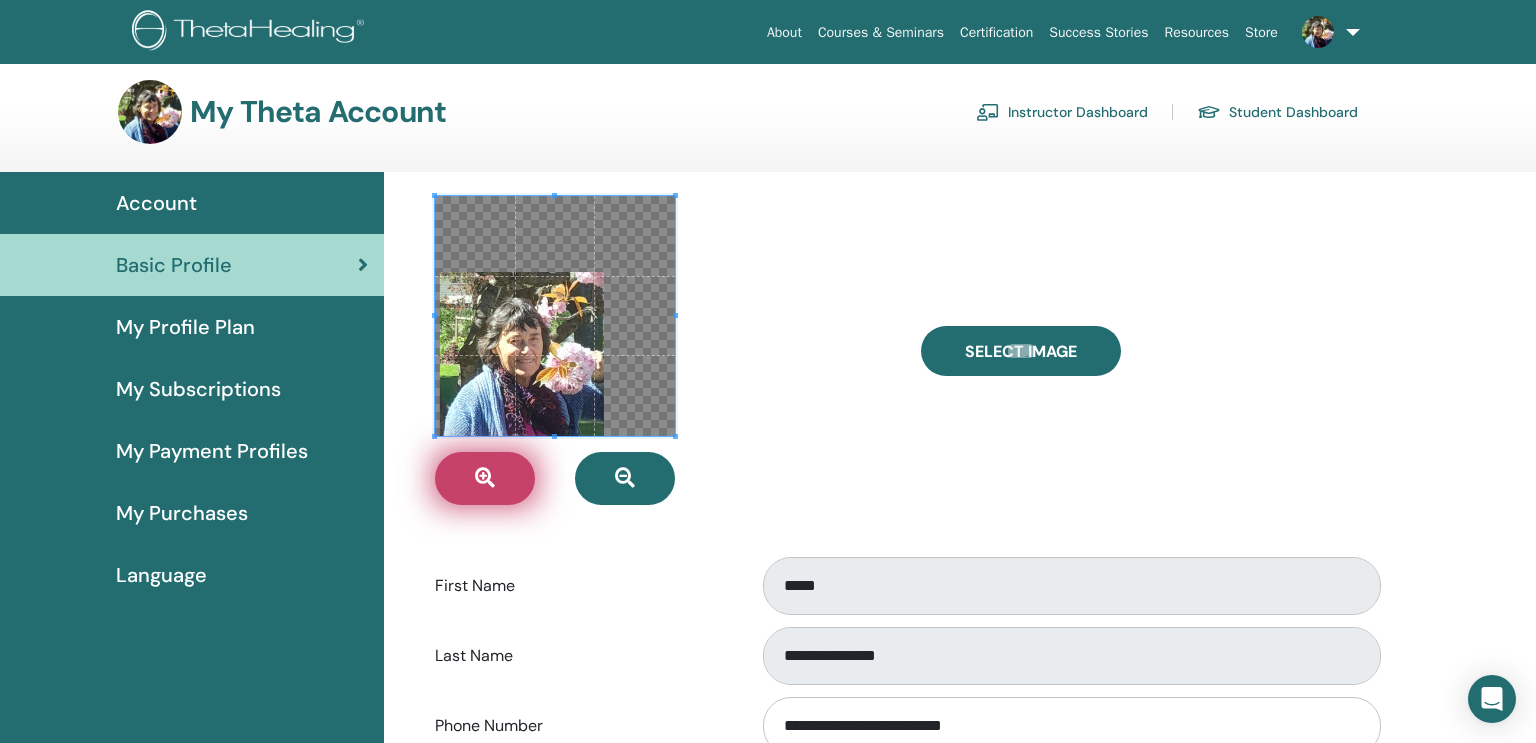 click at bounding box center (485, 478) 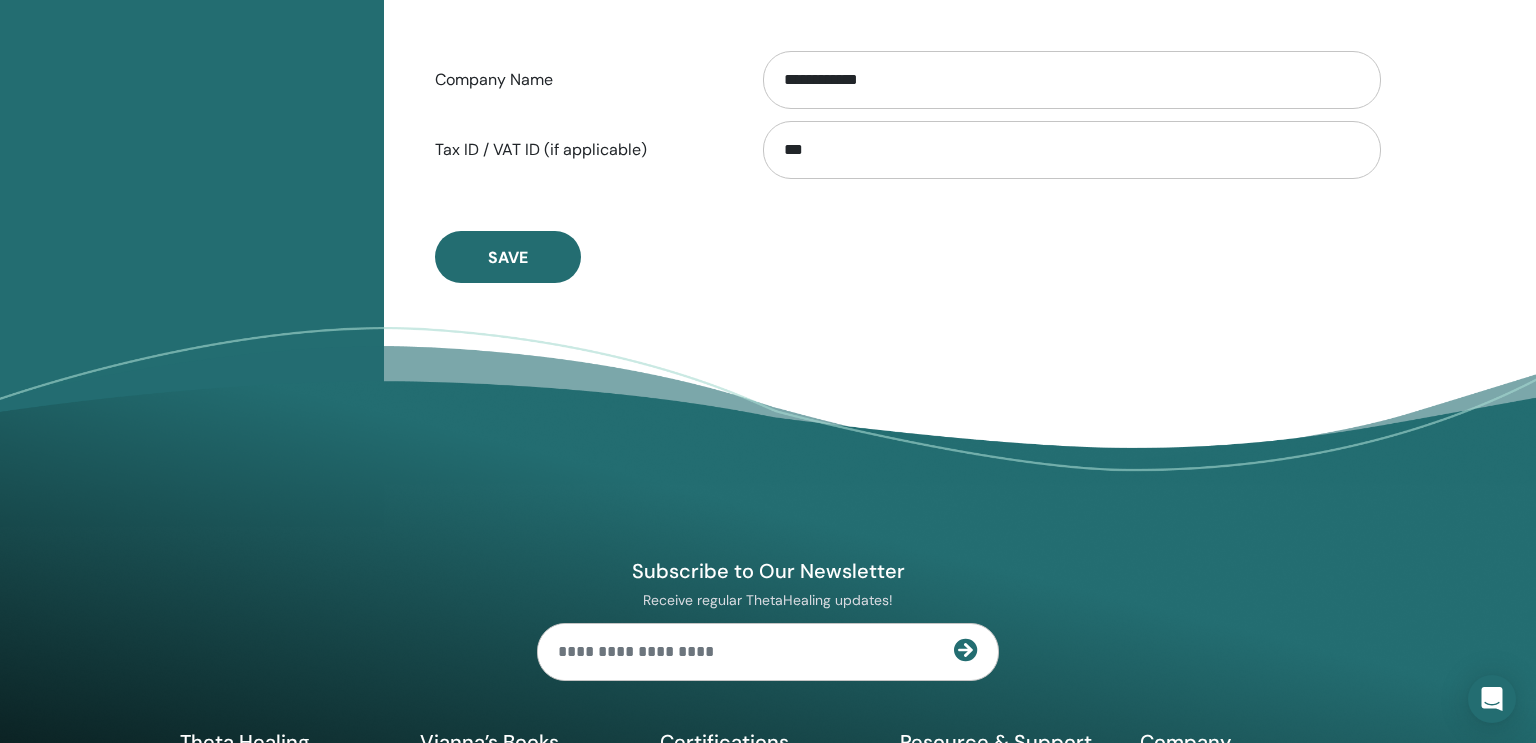 scroll, scrollTop: 1208, scrollLeft: 0, axis: vertical 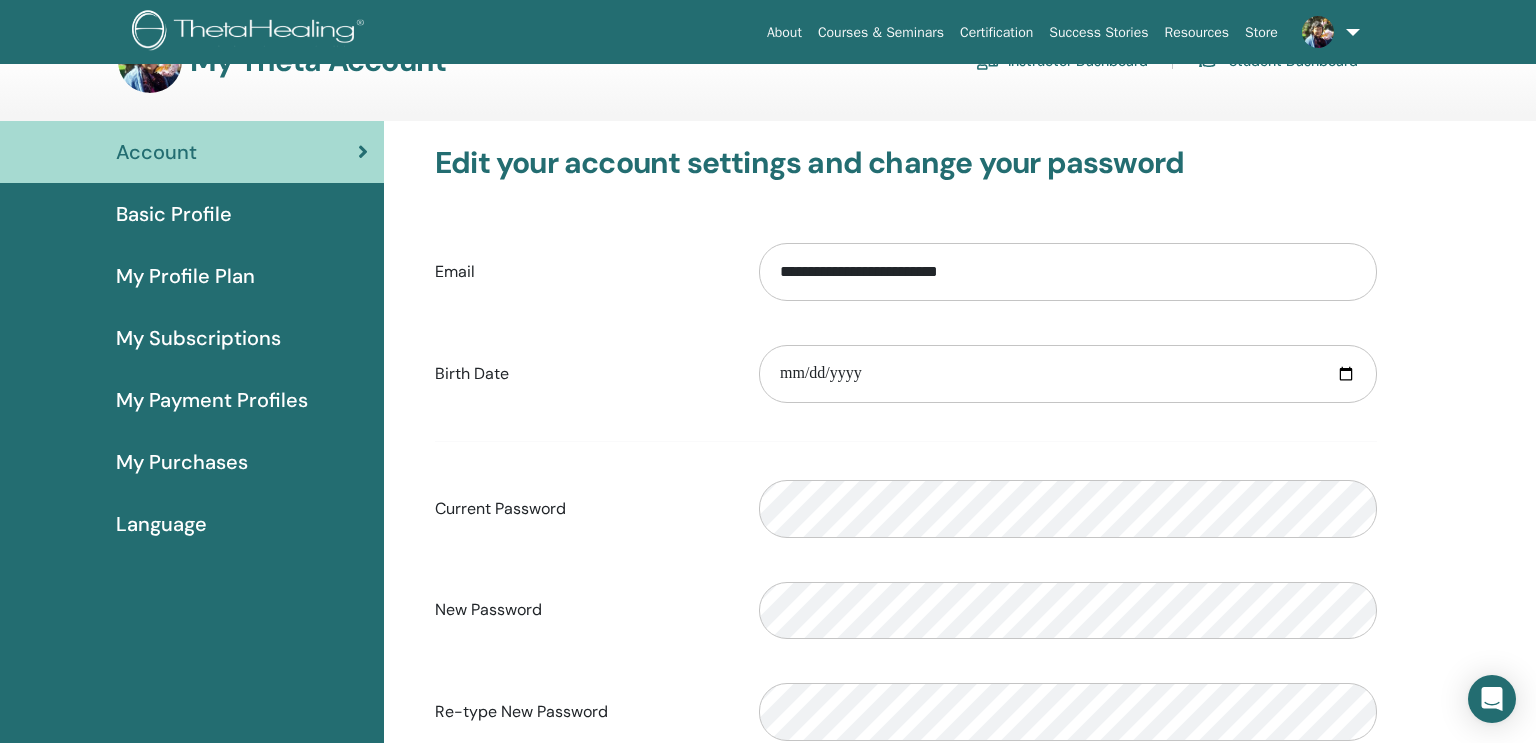 click on "My Profile Plan" at bounding box center [185, 276] 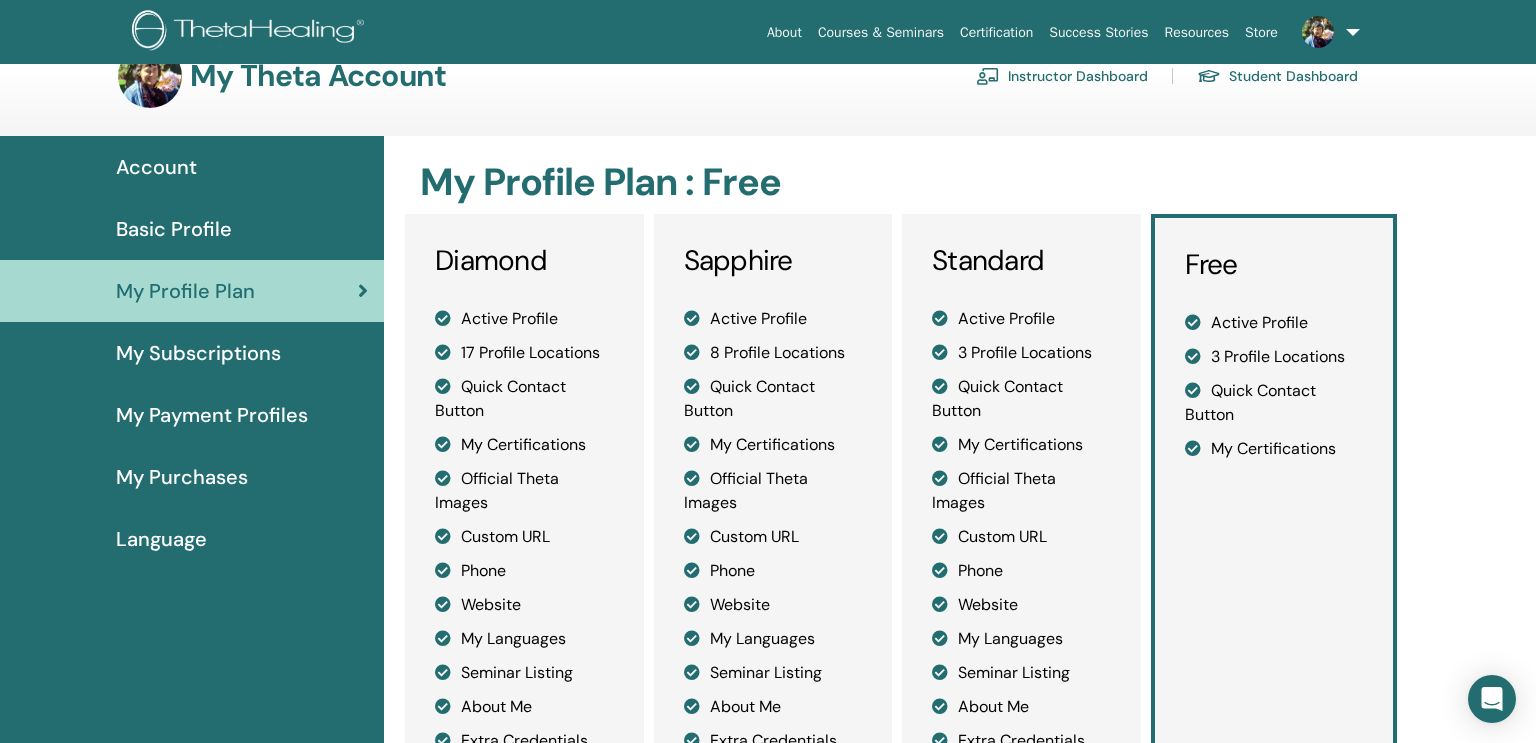 scroll, scrollTop: 0, scrollLeft: 0, axis: both 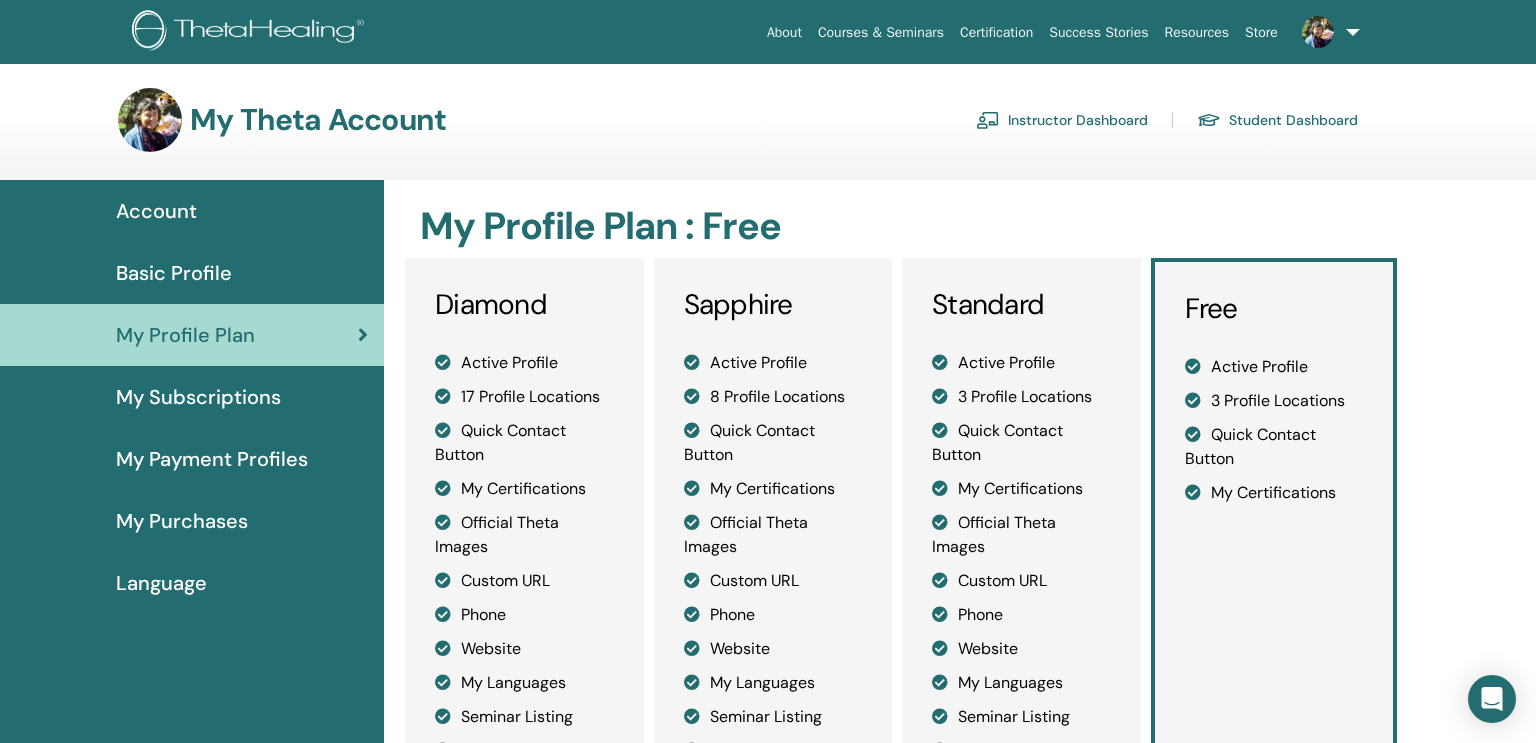 click at bounding box center (1193, 434) 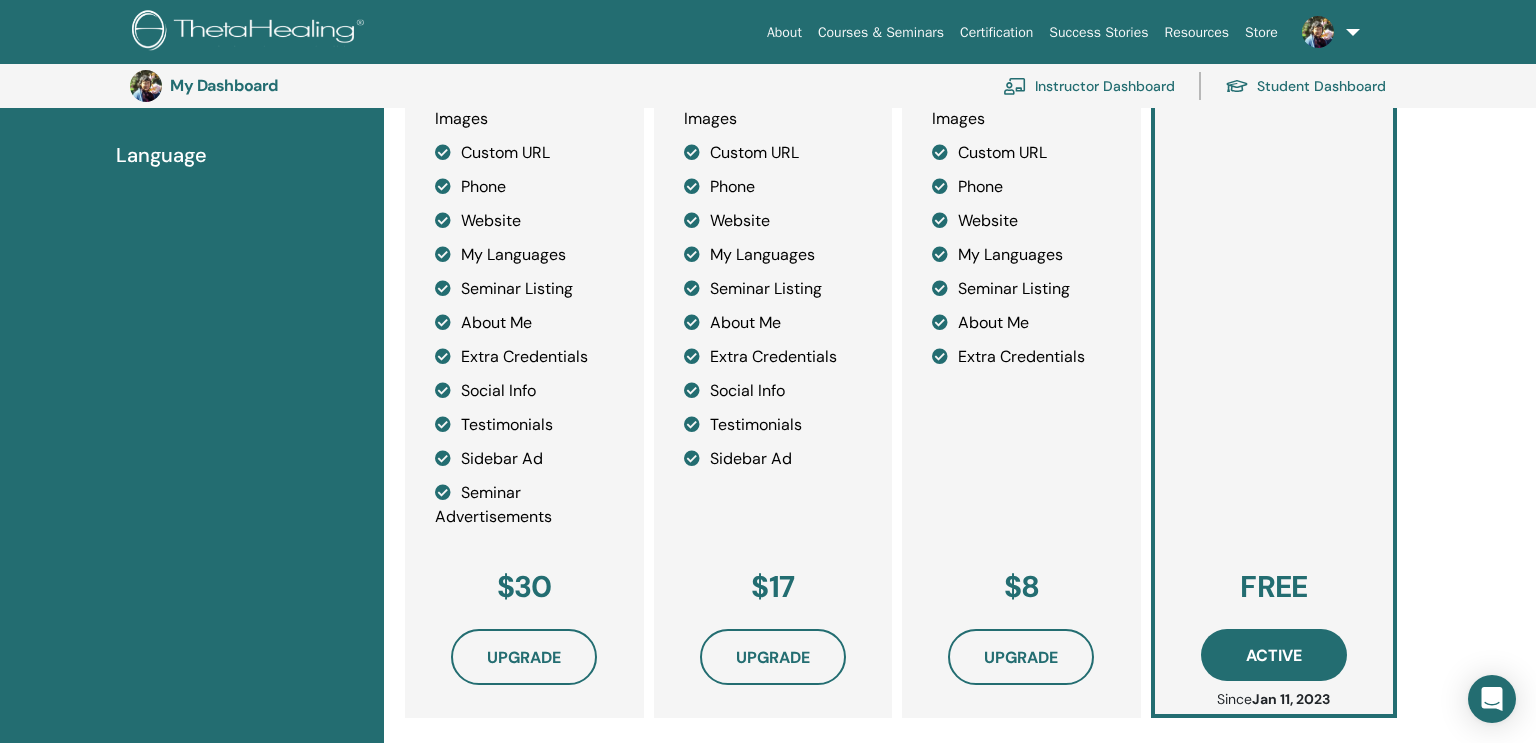 scroll, scrollTop: 488, scrollLeft: 0, axis: vertical 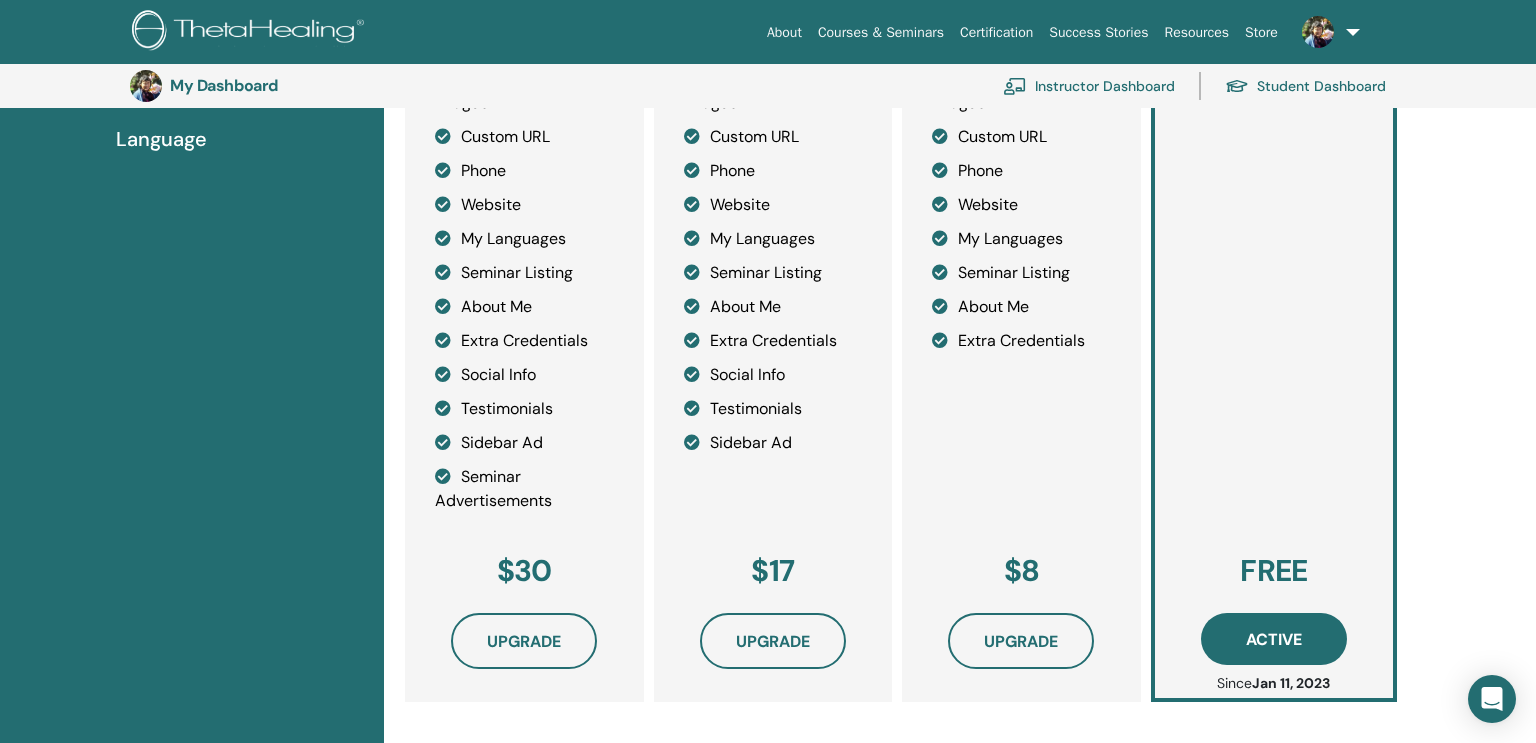 click on "Free
Active Profile
3 Profile Locations
Quick Contact Button
My Certifications" at bounding box center (1274, 169) 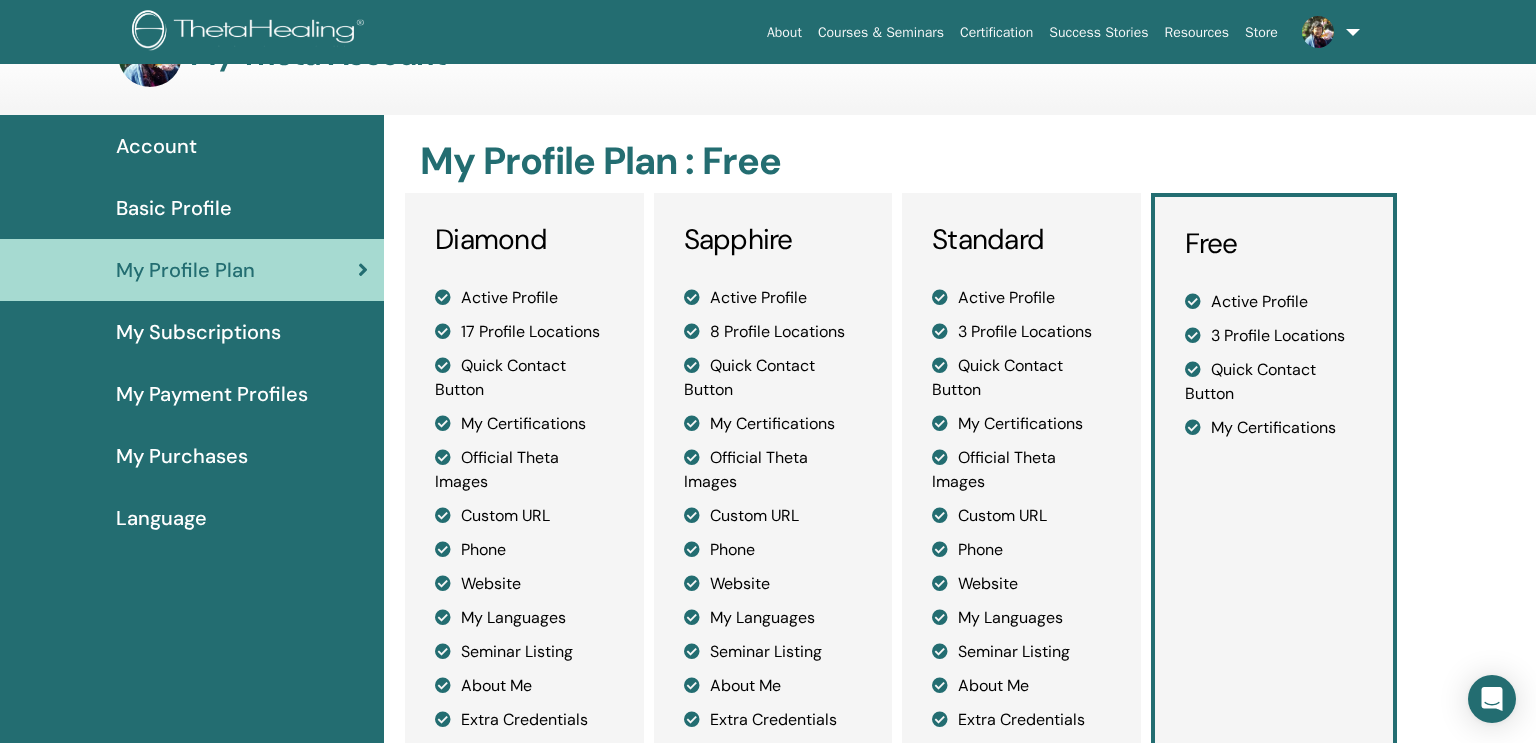 scroll, scrollTop: 47, scrollLeft: 0, axis: vertical 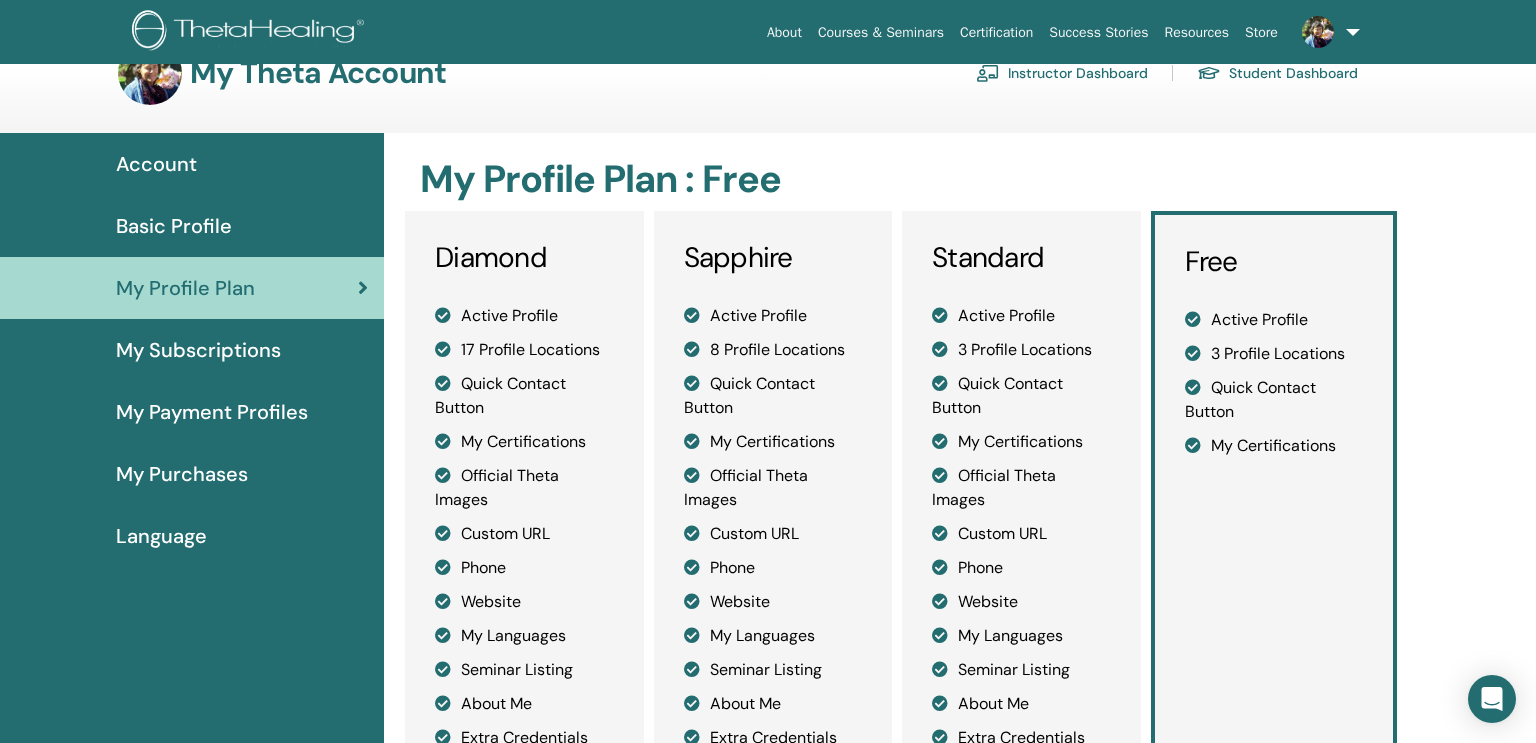 click on "My Subscriptions" at bounding box center [198, 350] 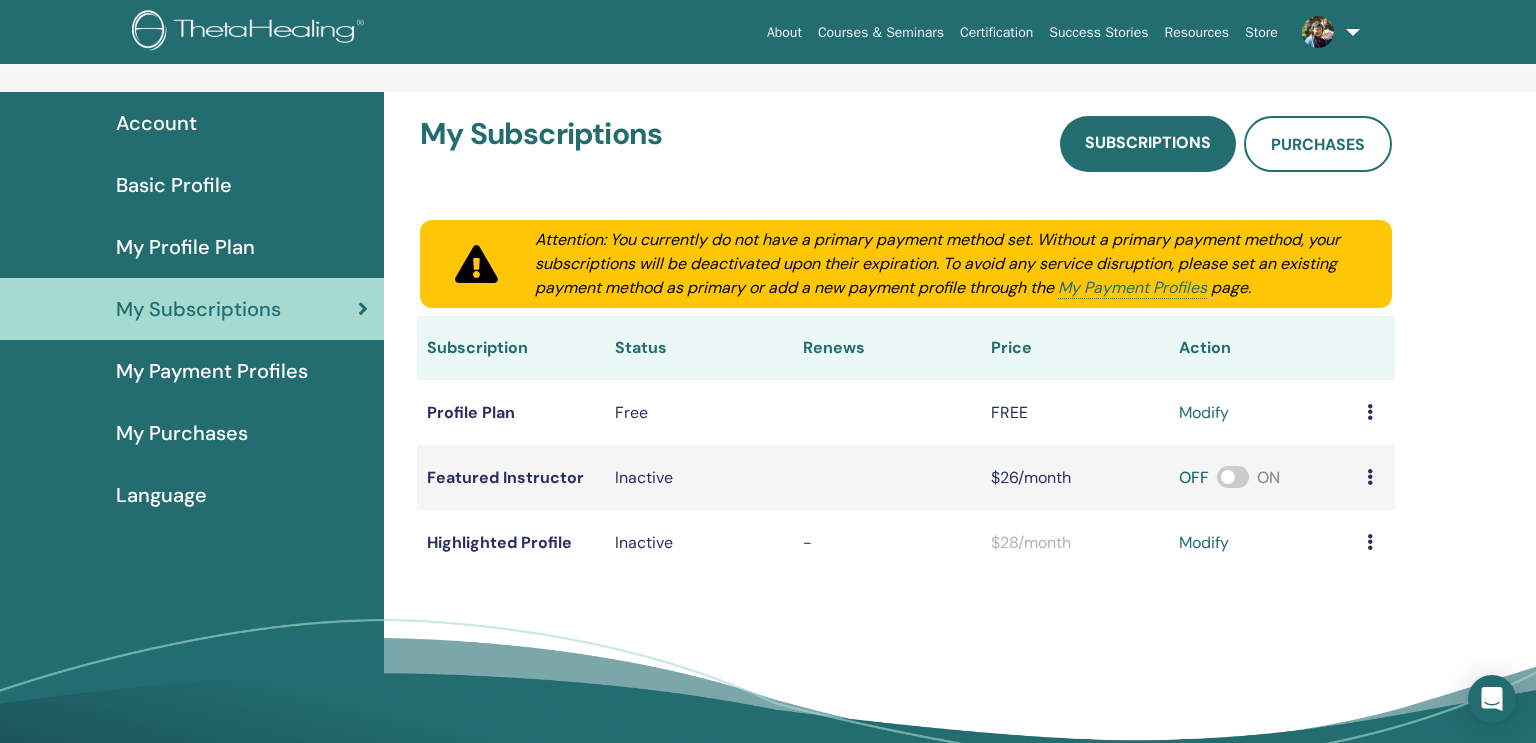 scroll, scrollTop: 86, scrollLeft: 0, axis: vertical 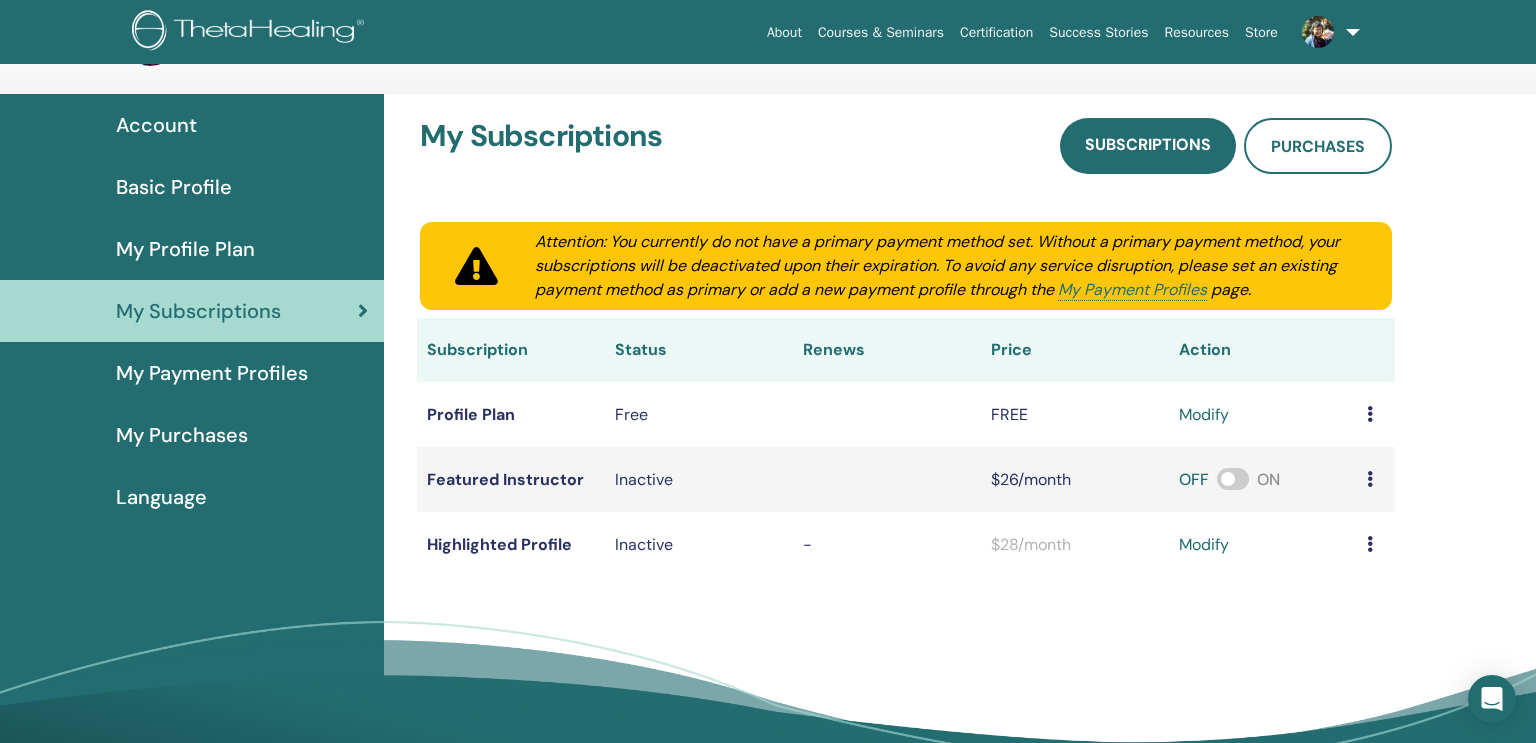 click on "My Purchases" at bounding box center [182, 435] 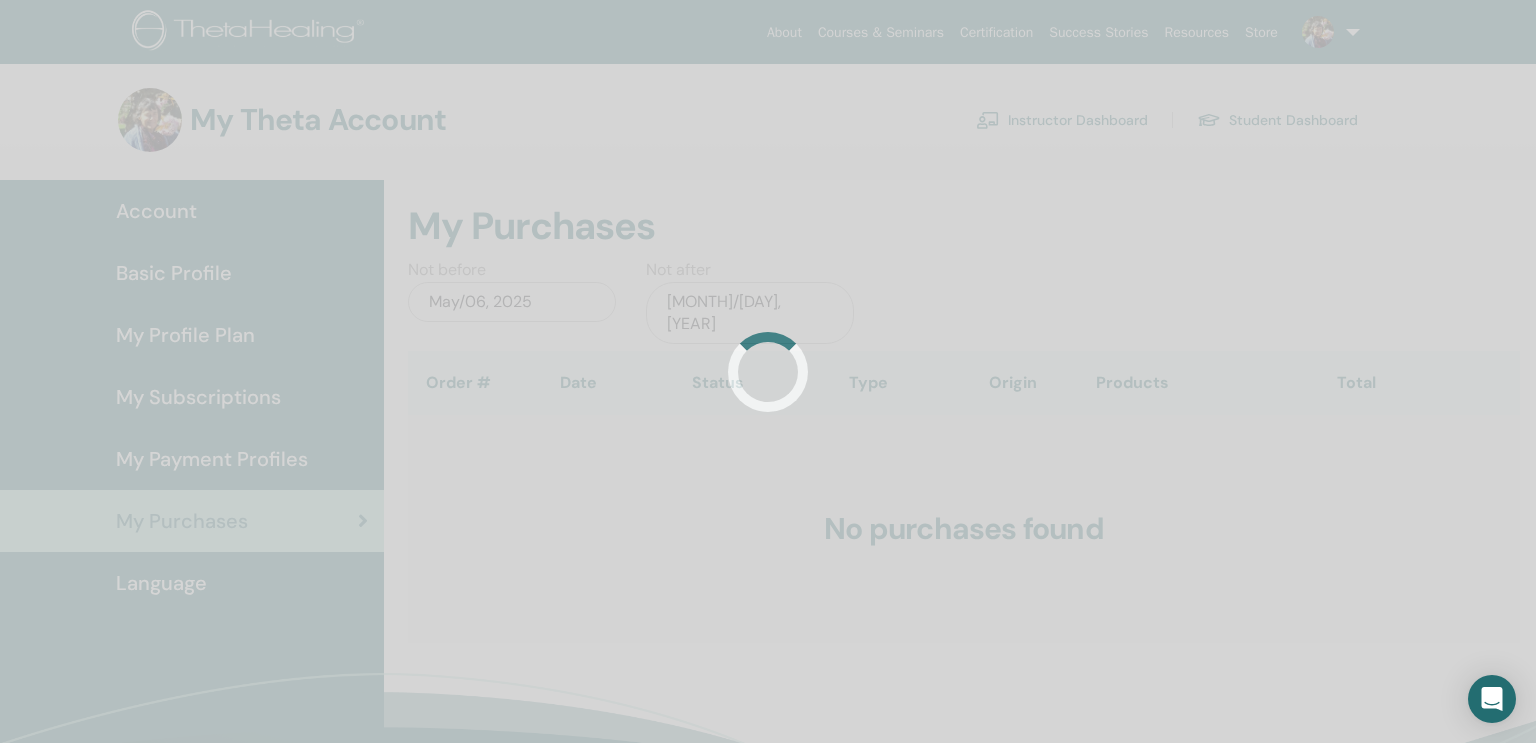 scroll, scrollTop: 0, scrollLeft: 0, axis: both 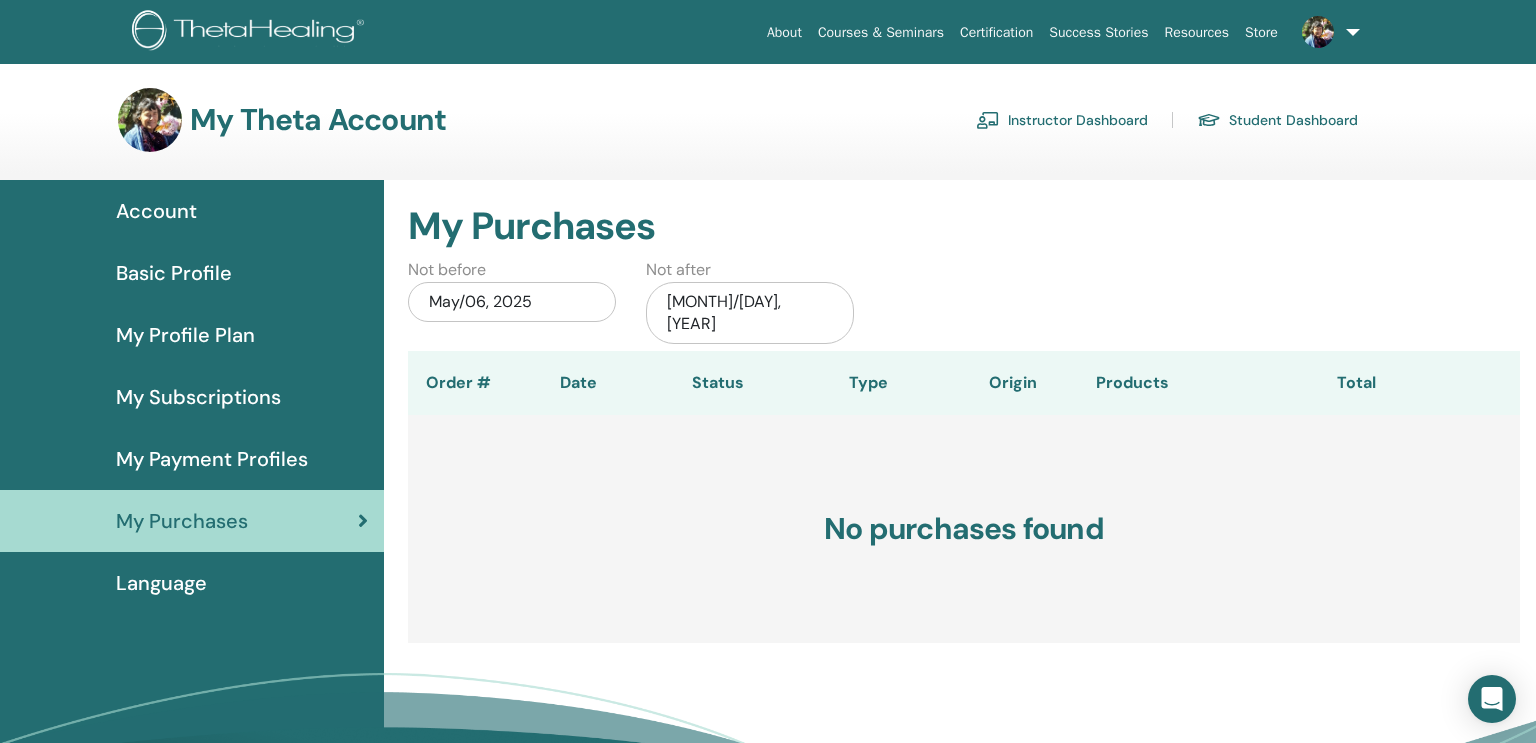 click on "Language" at bounding box center (161, 583) 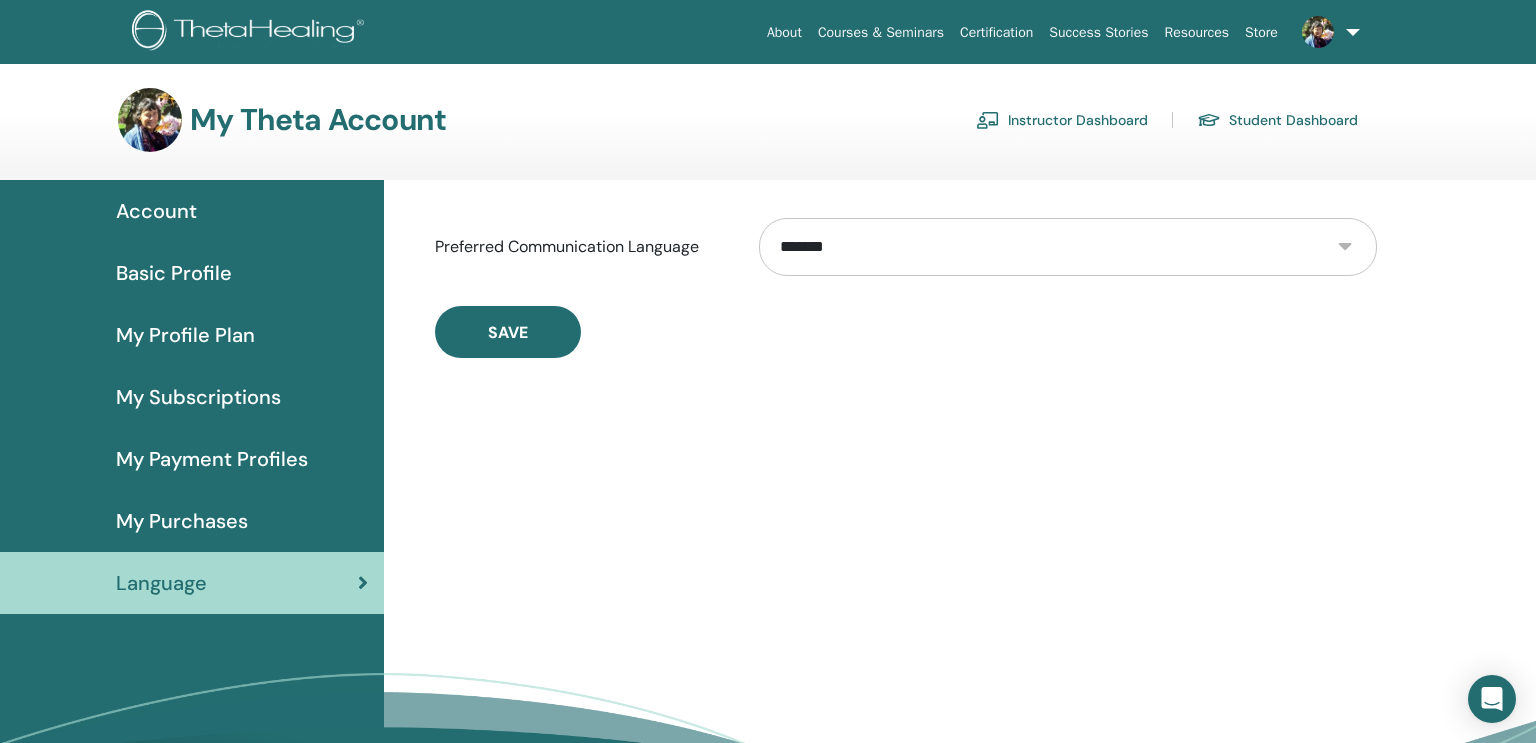 scroll, scrollTop: 0, scrollLeft: 0, axis: both 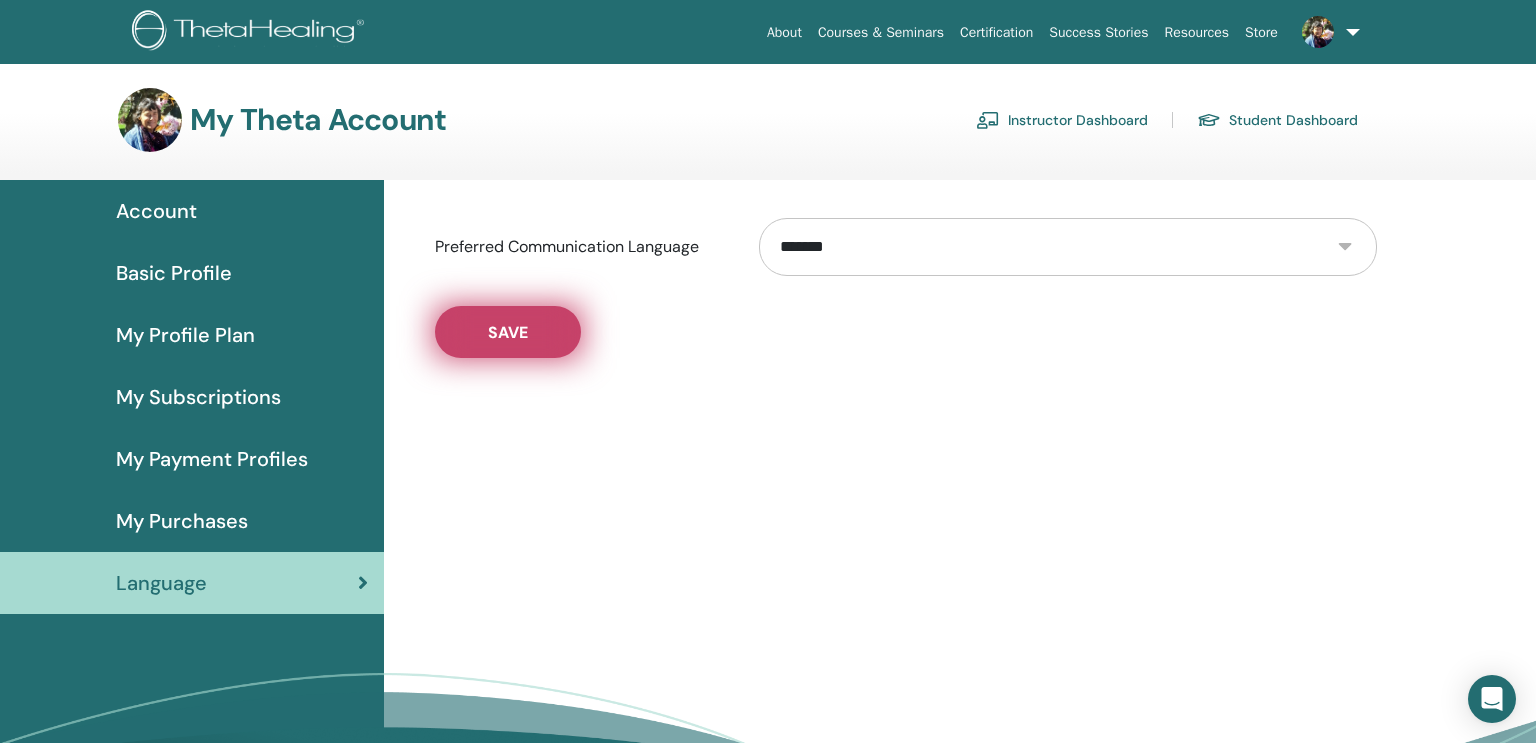 click on "Save" at bounding box center (508, 332) 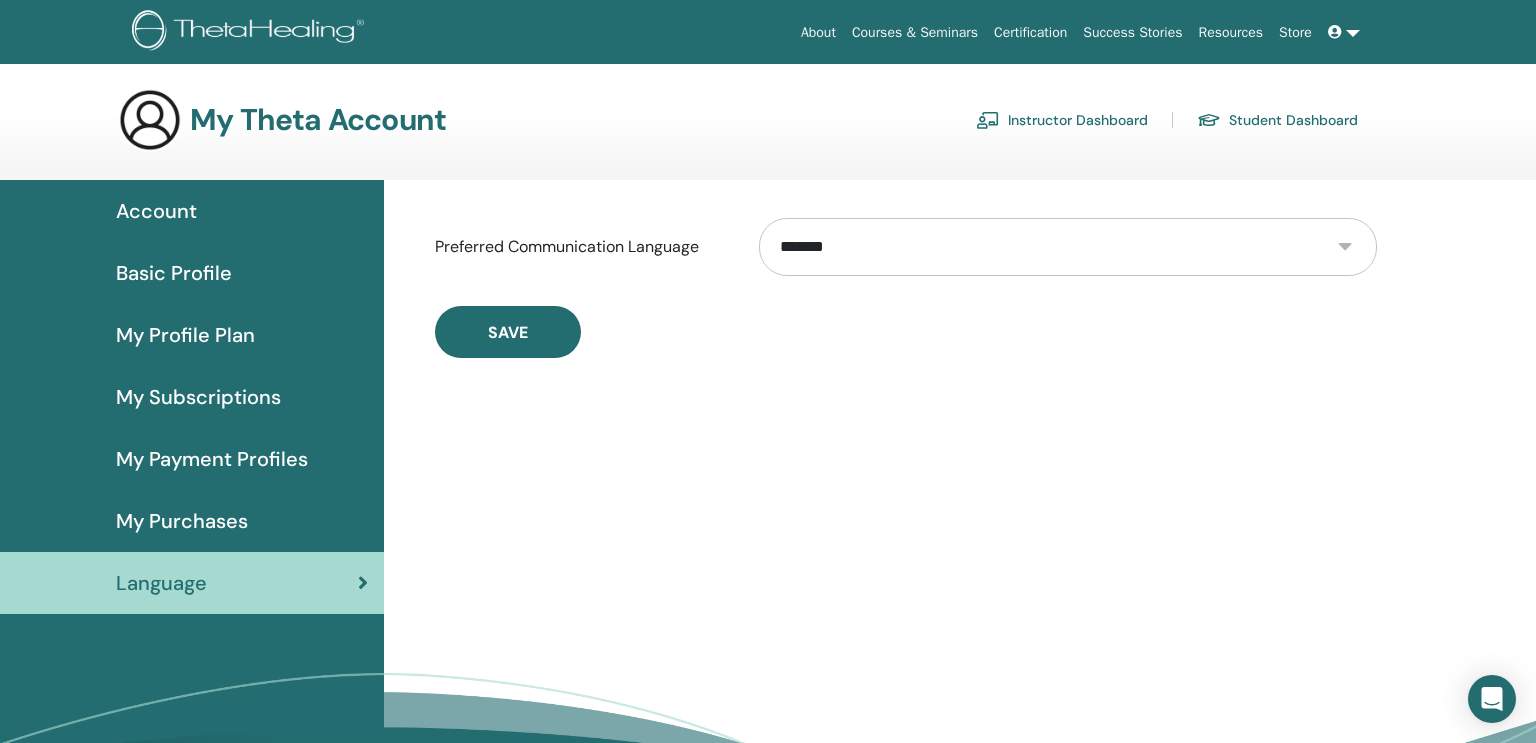 scroll, scrollTop: 0, scrollLeft: 0, axis: both 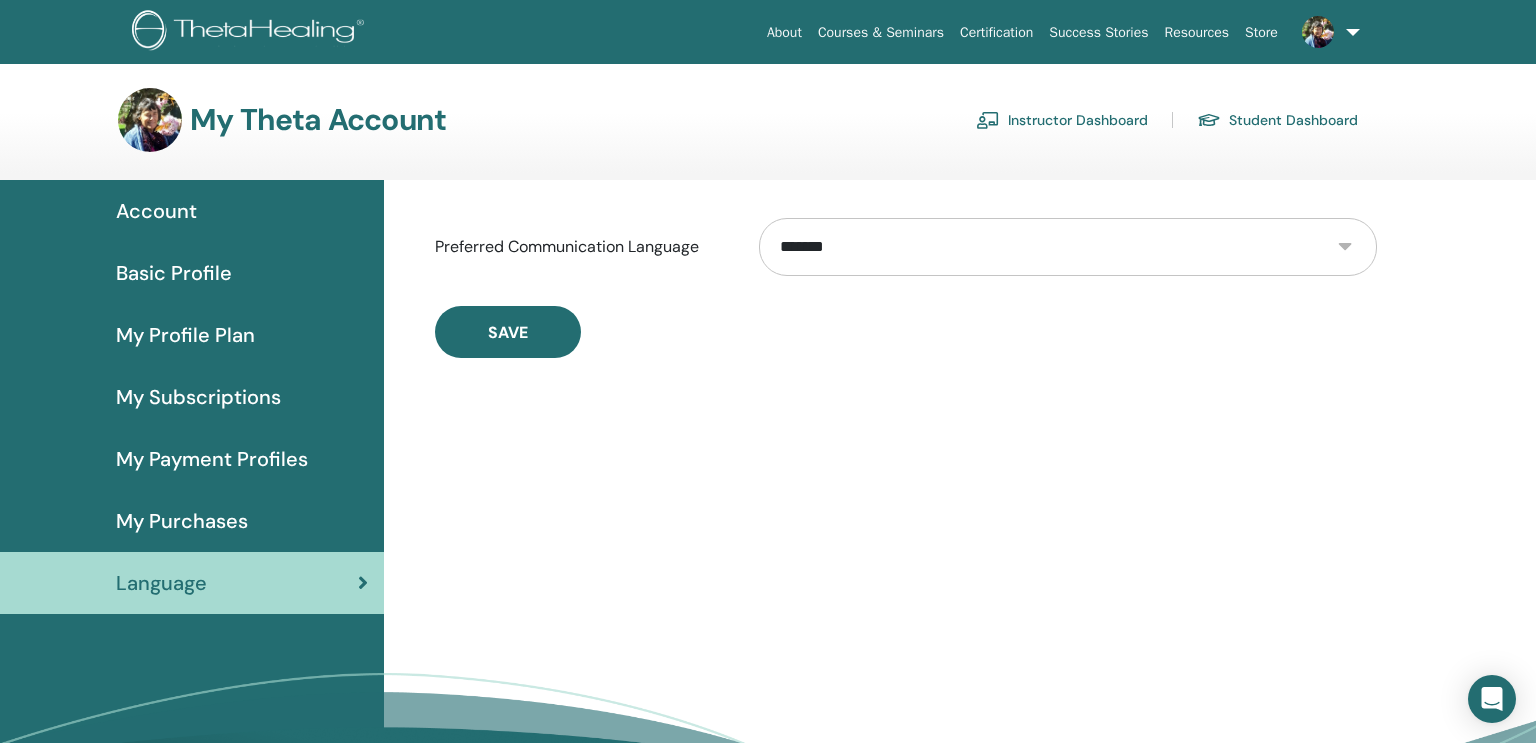 click on "Account" at bounding box center (156, 211) 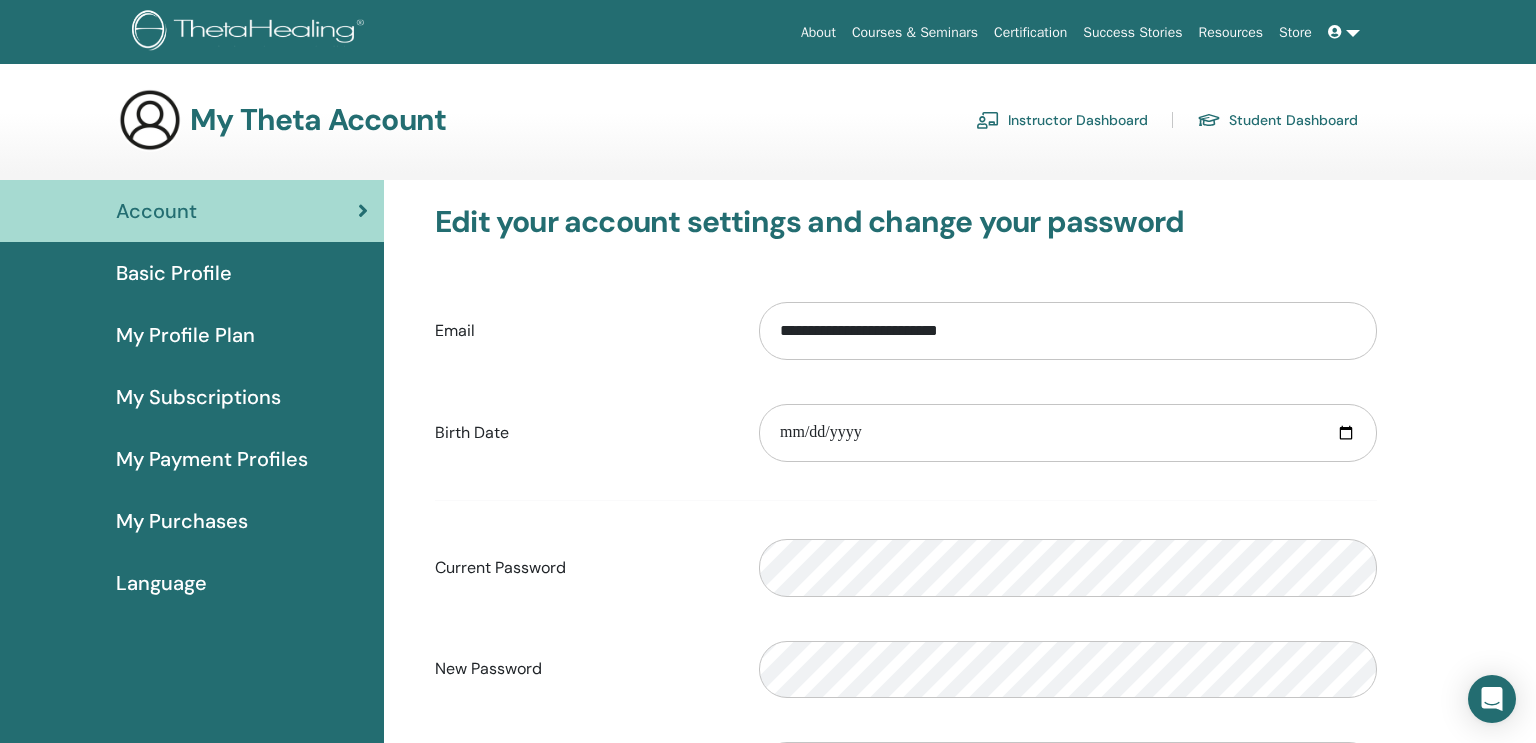 scroll, scrollTop: 0, scrollLeft: 0, axis: both 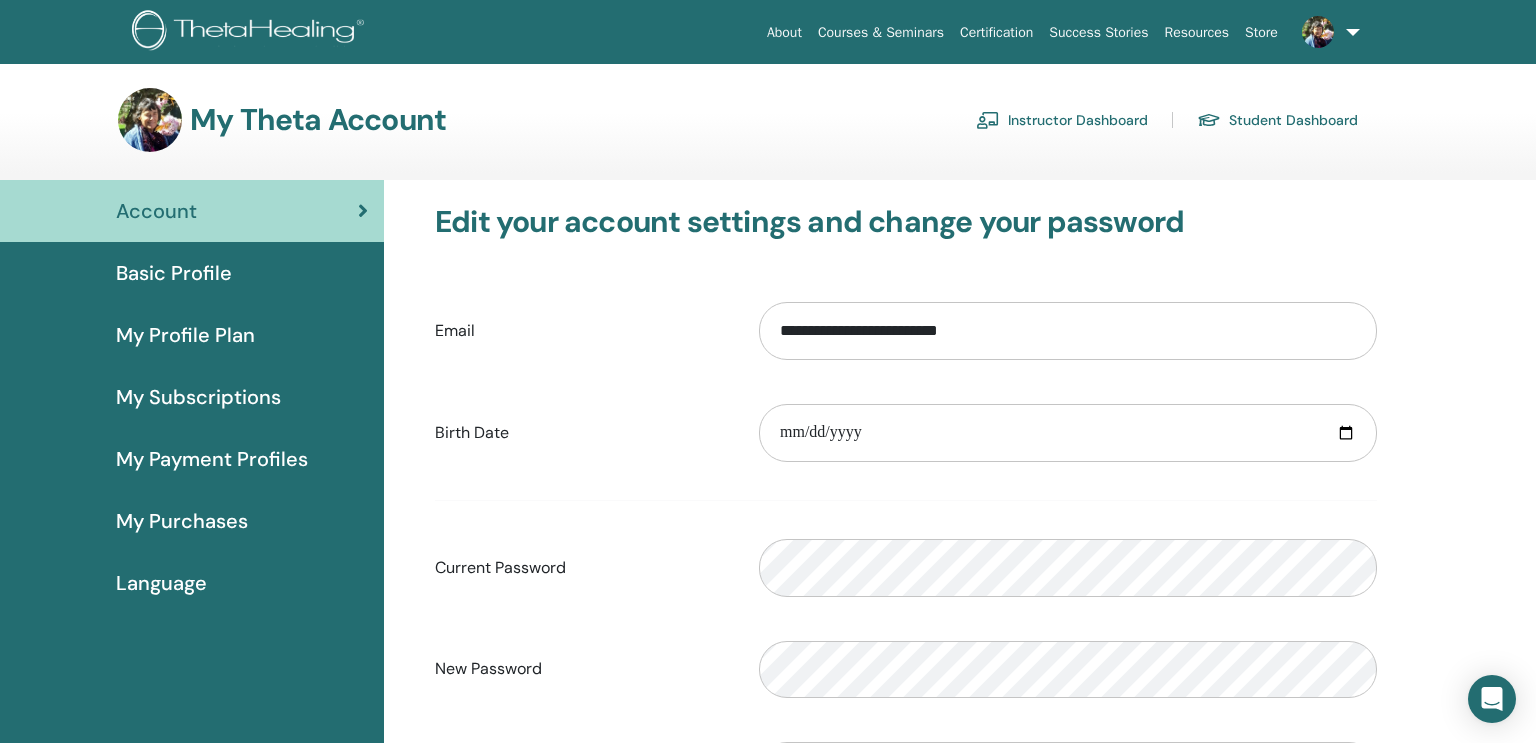 click on "Basic Profile" at bounding box center (174, 273) 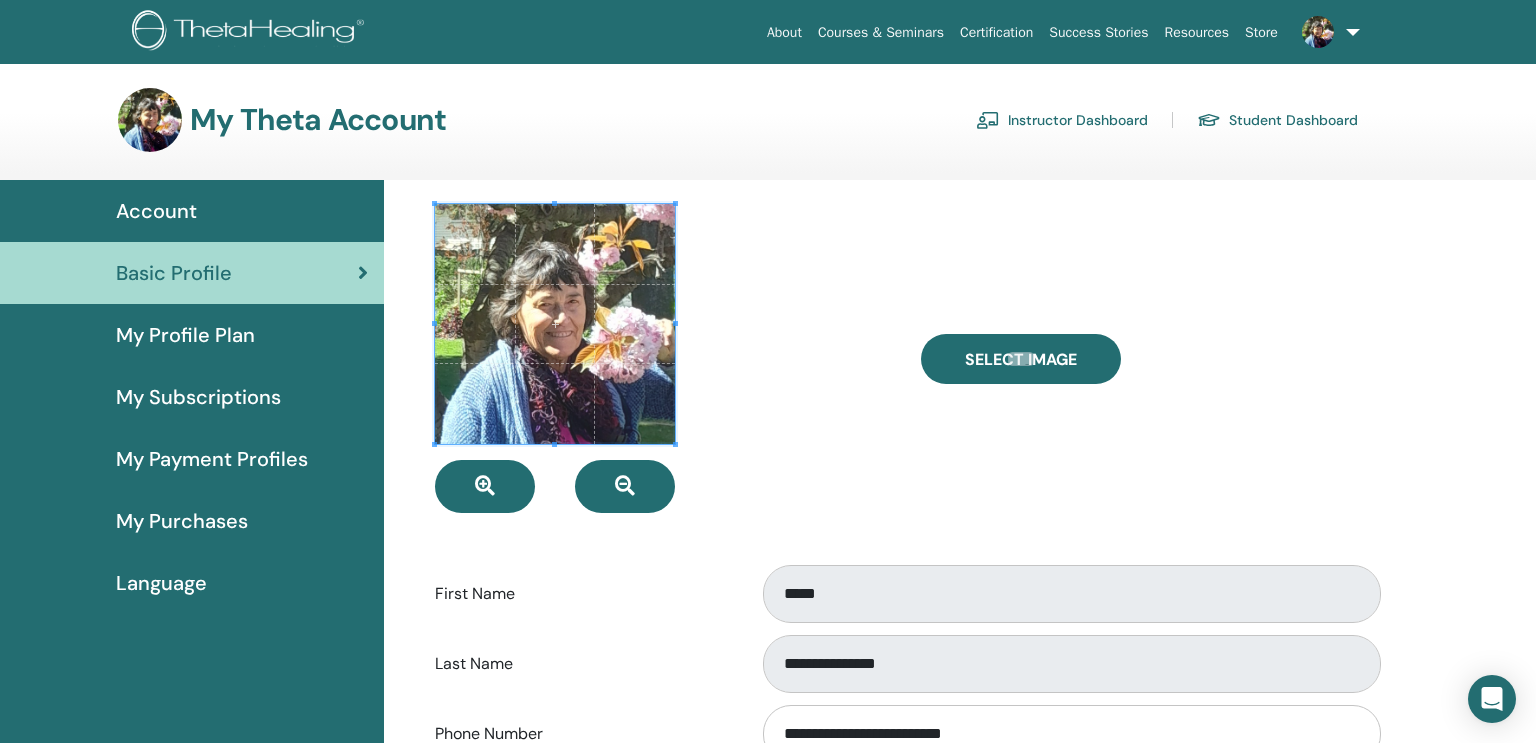 scroll, scrollTop: 0, scrollLeft: 0, axis: both 